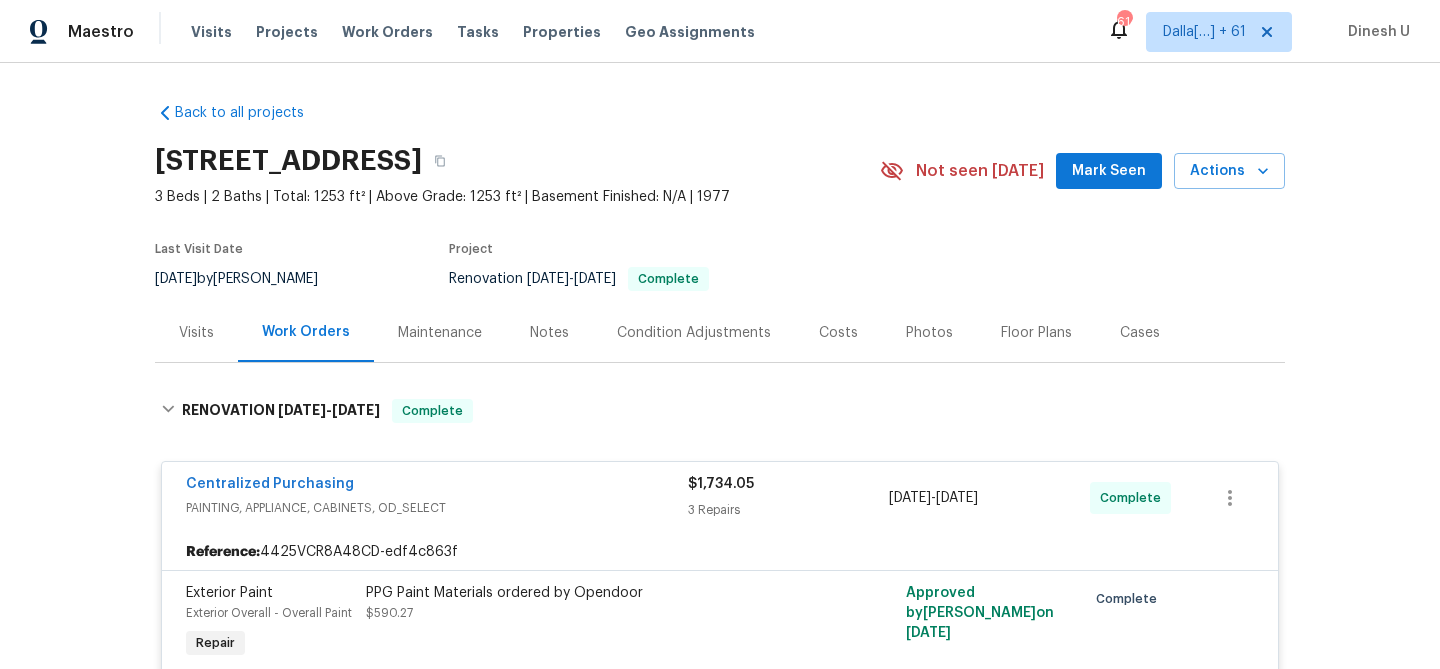 scroll, scrollTop: 0, scrollLeft: 0, axis: both 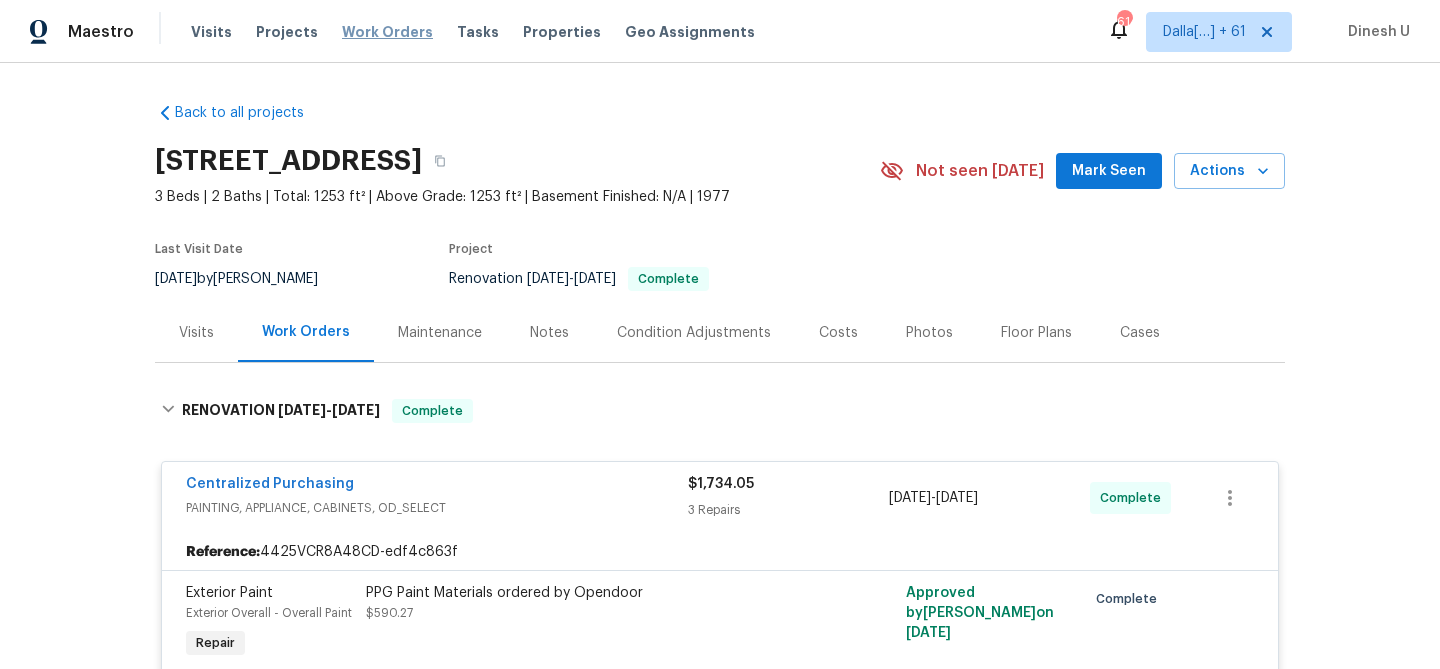 click on "Work Orders" at bounding box center [387, 32] 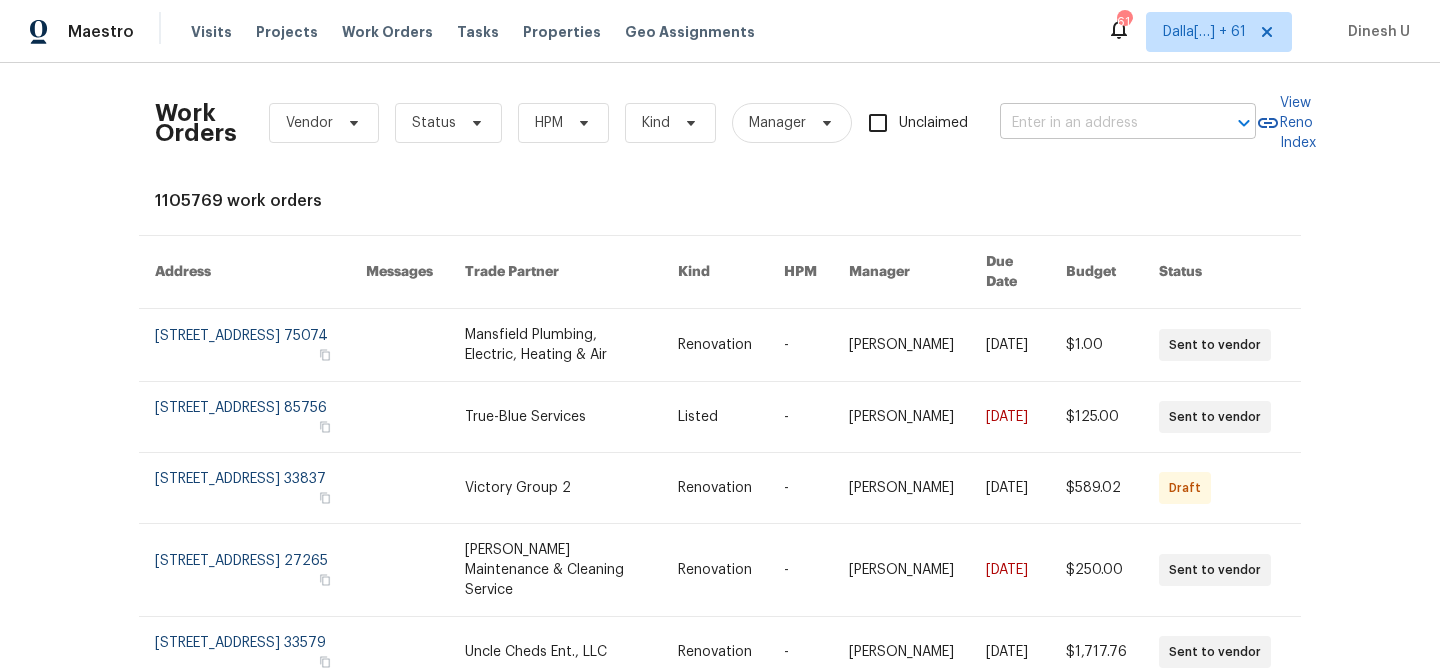 click at bounding box center [1100, 123] 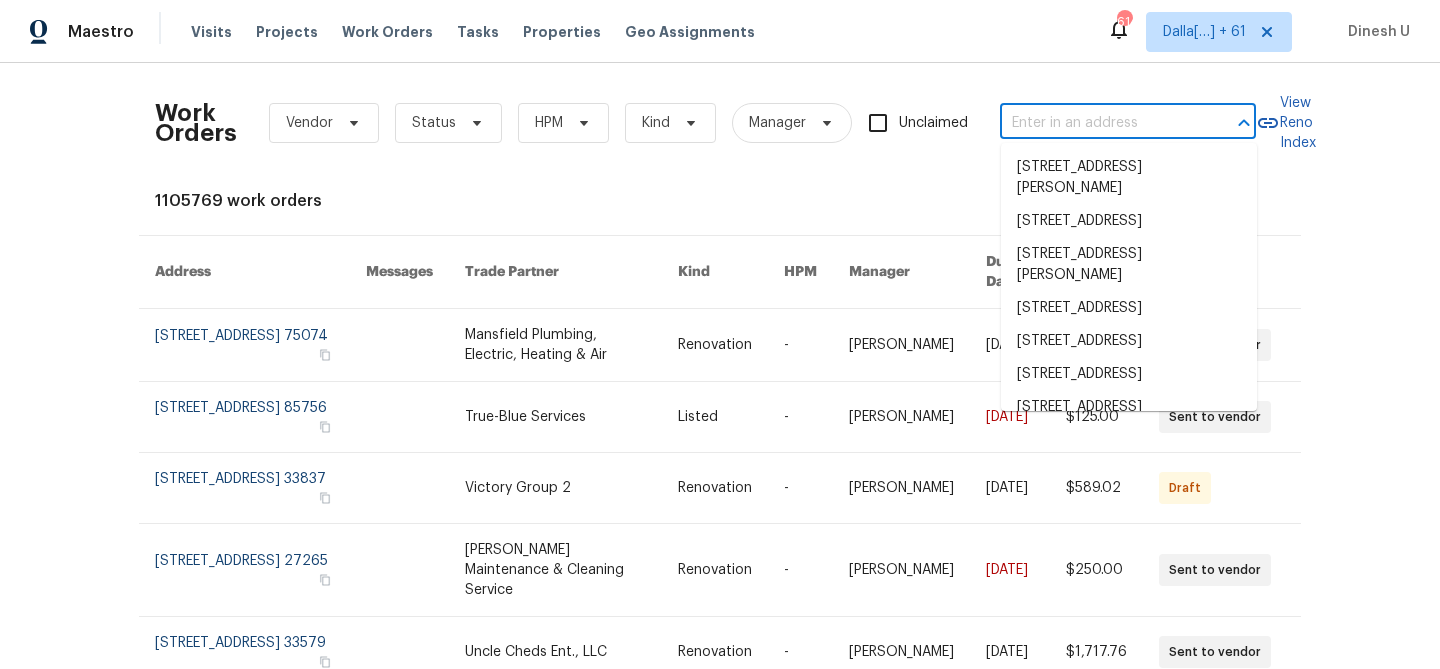 paste on "[STREET_ADDRESS][PERSON_NAME]" 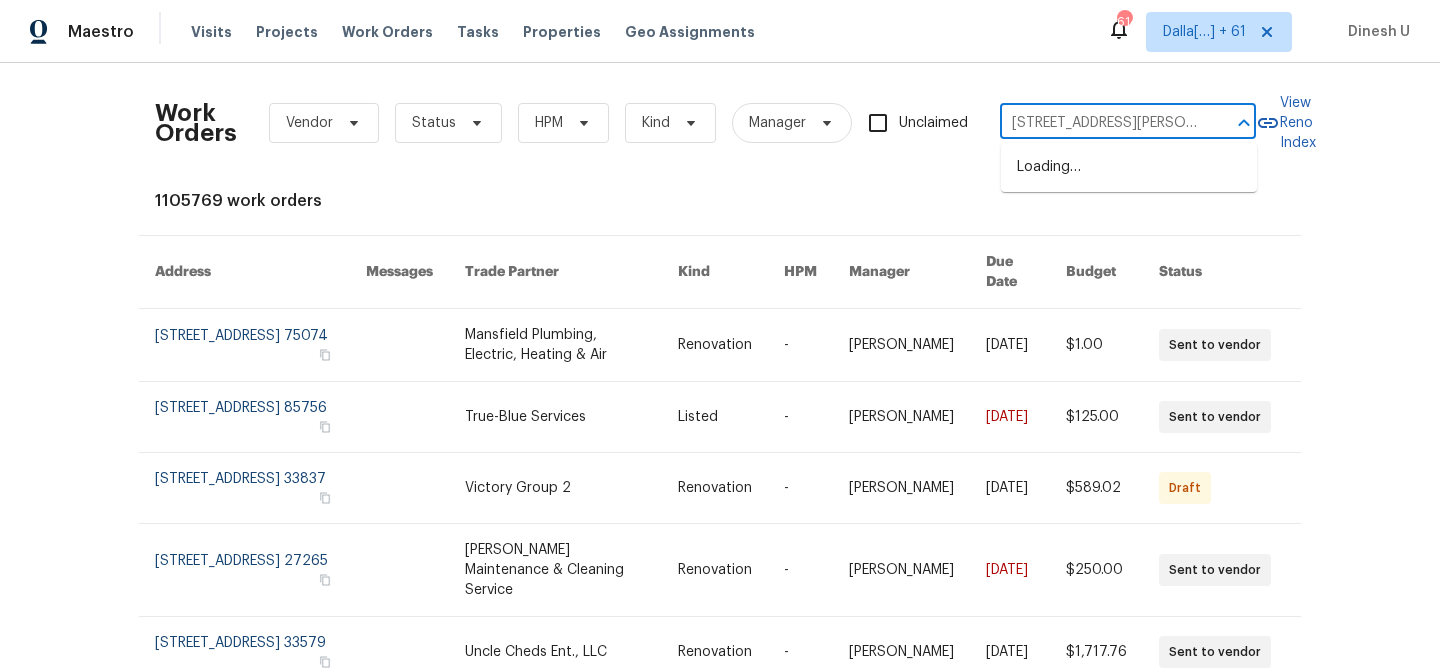 scroll, scrollTop: 0, scrollLeft: 37, axis: horizontal 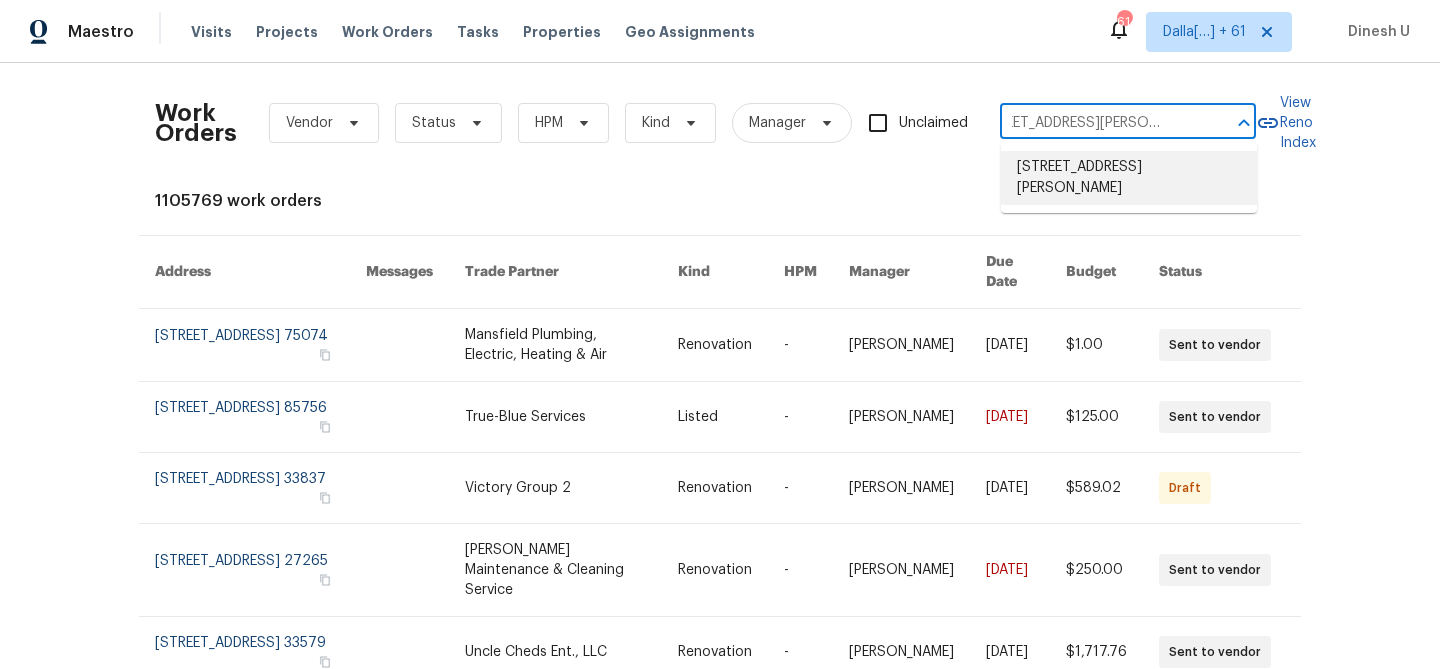 click on "[STREET_ADDRESS][PERSON_NAME]" at bounding box center [1129, 178] 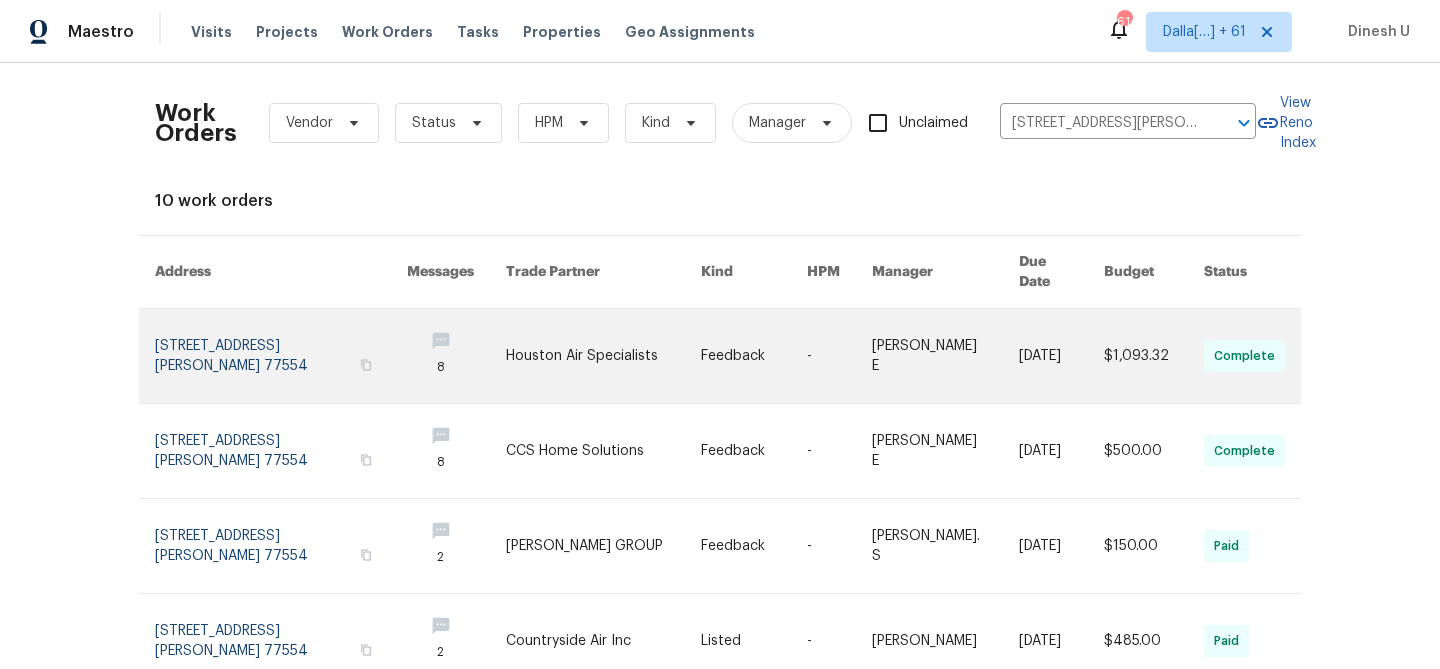 click at bounding box center [281, 356] 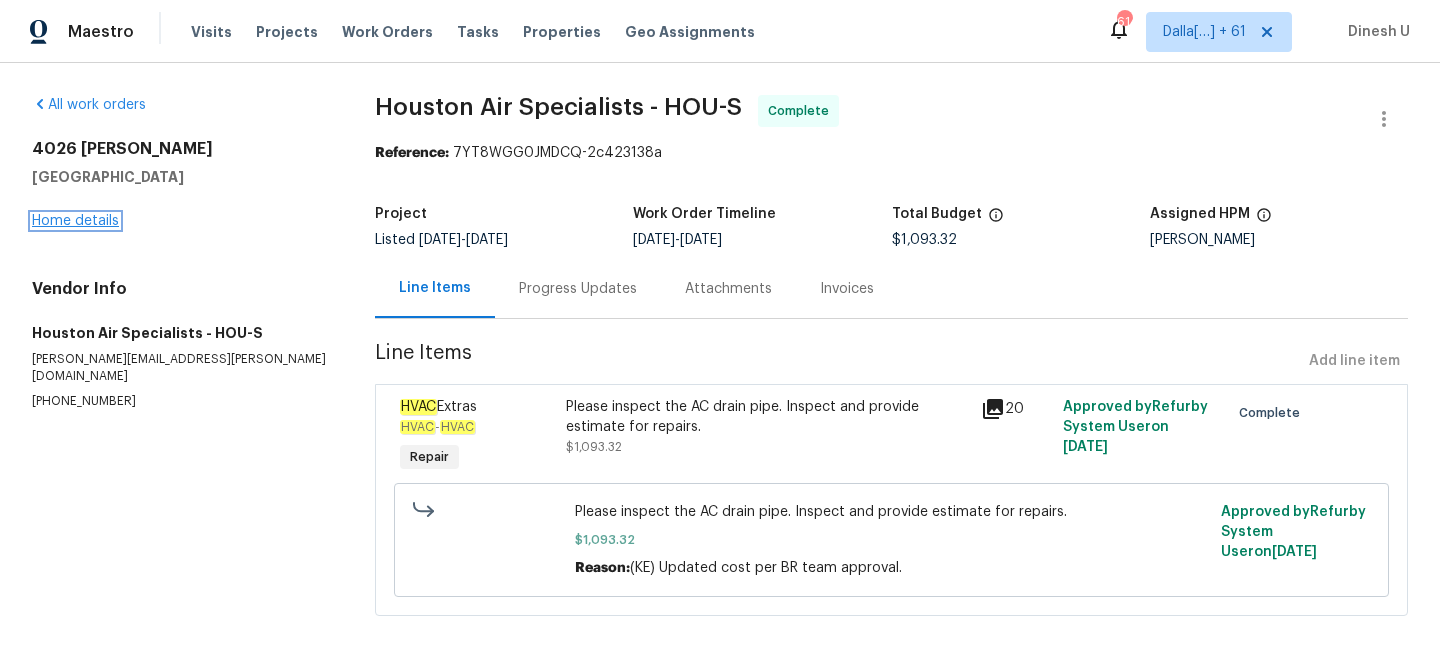 click on "Home details" at bounding box center (75, 221) 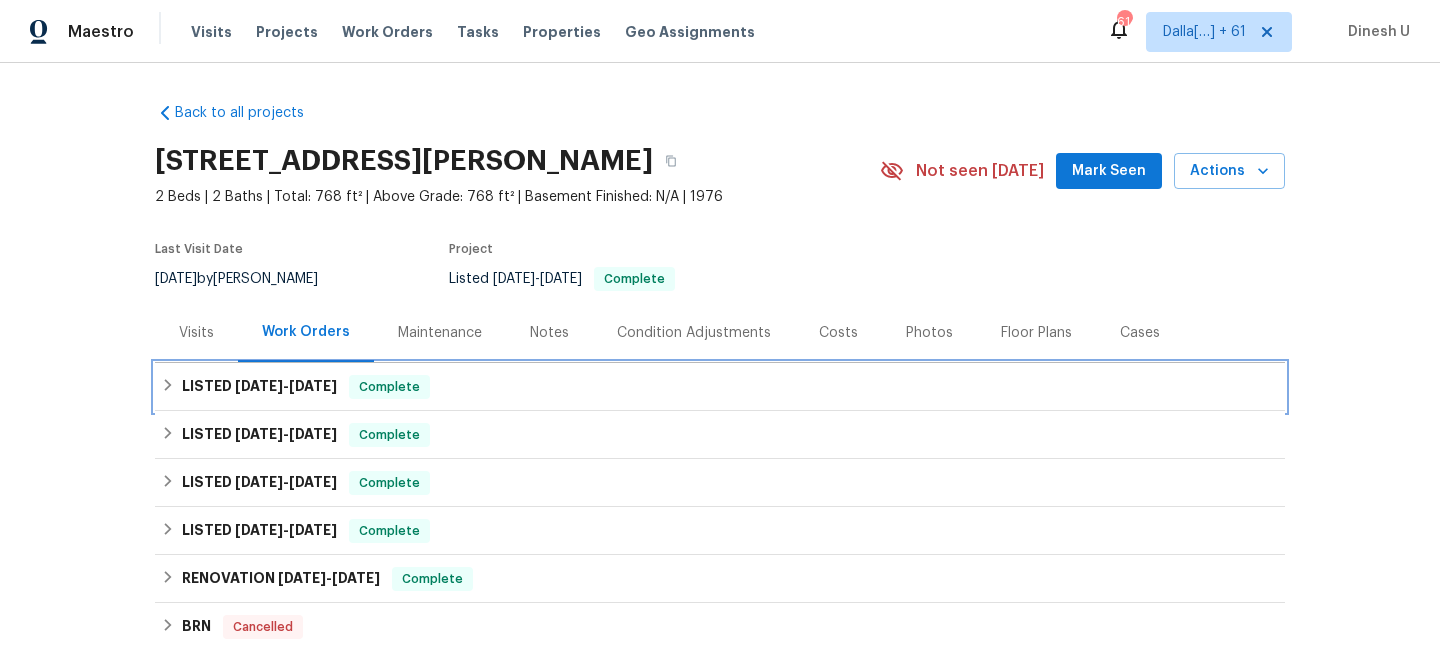 click on "LISTED   [DATE]  -  [DATE] Complete" at bounding box center (720, 387) 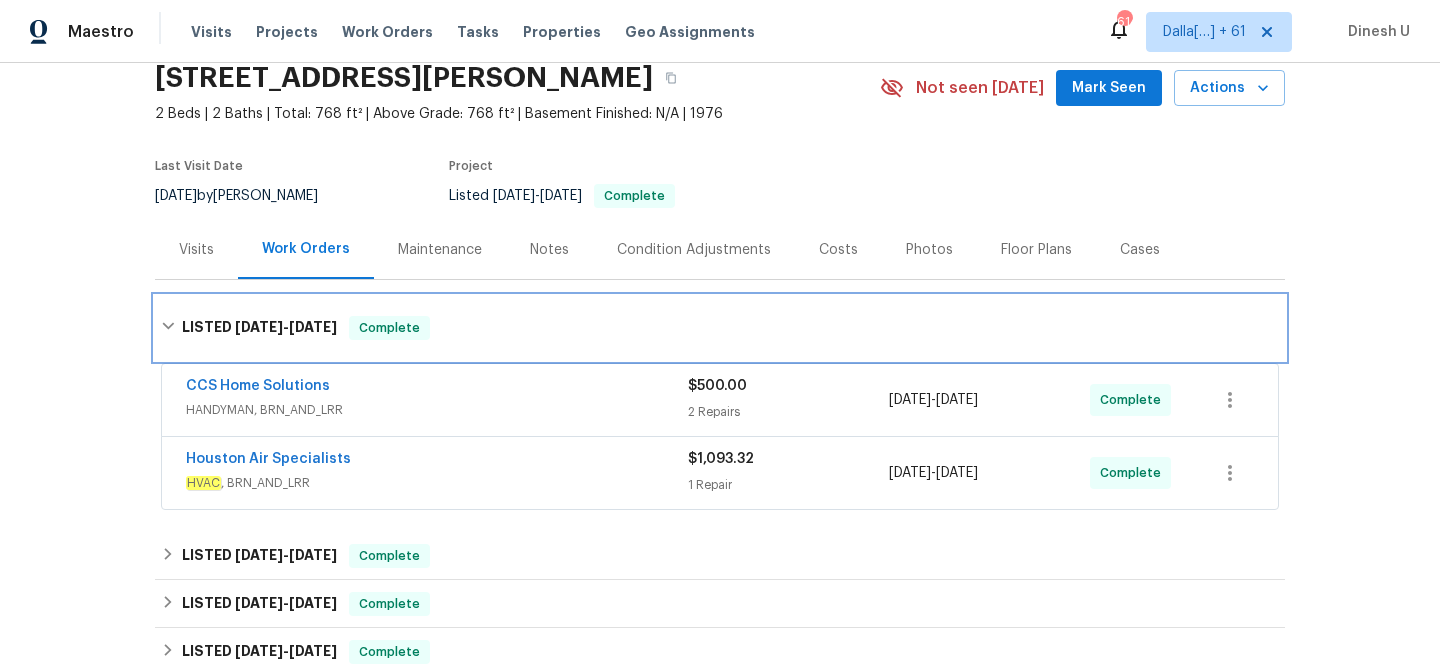 scroll, scrollTop: 108, scrollLeft: 0, axis: vertical 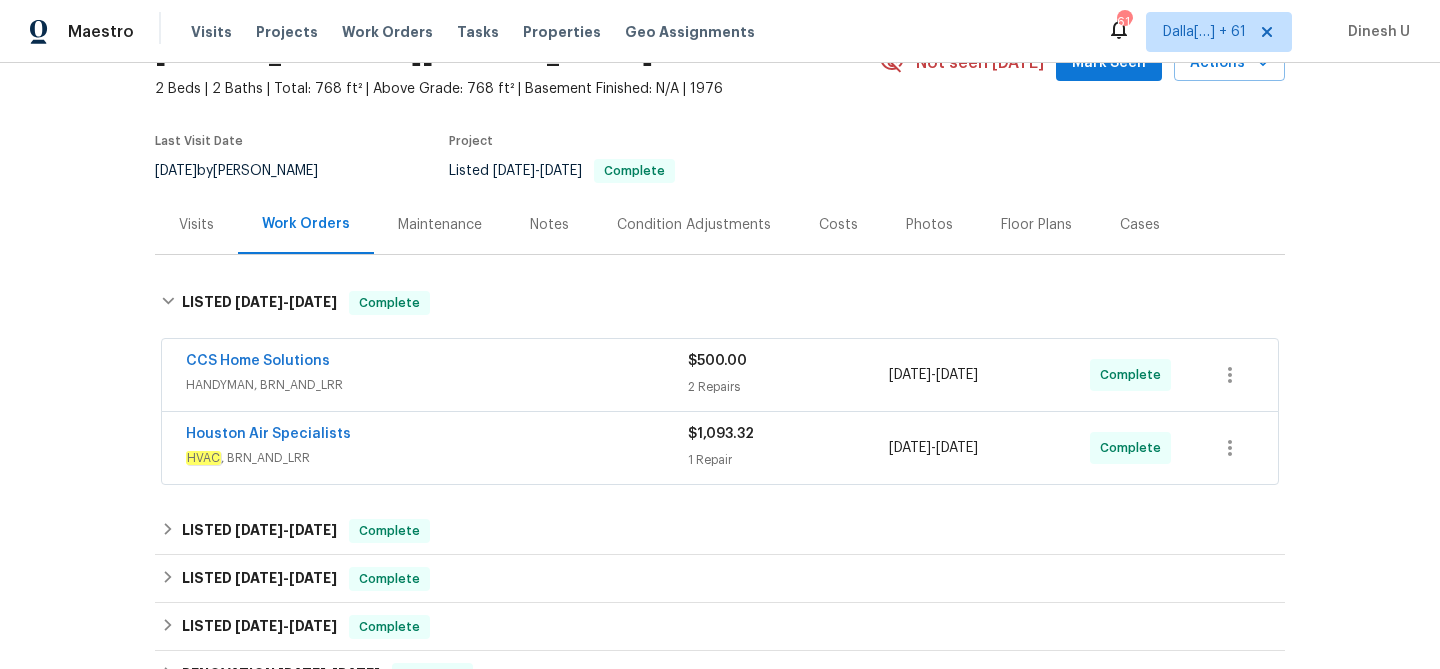 click on "2 Repairs" at bounding box center [788, 387] 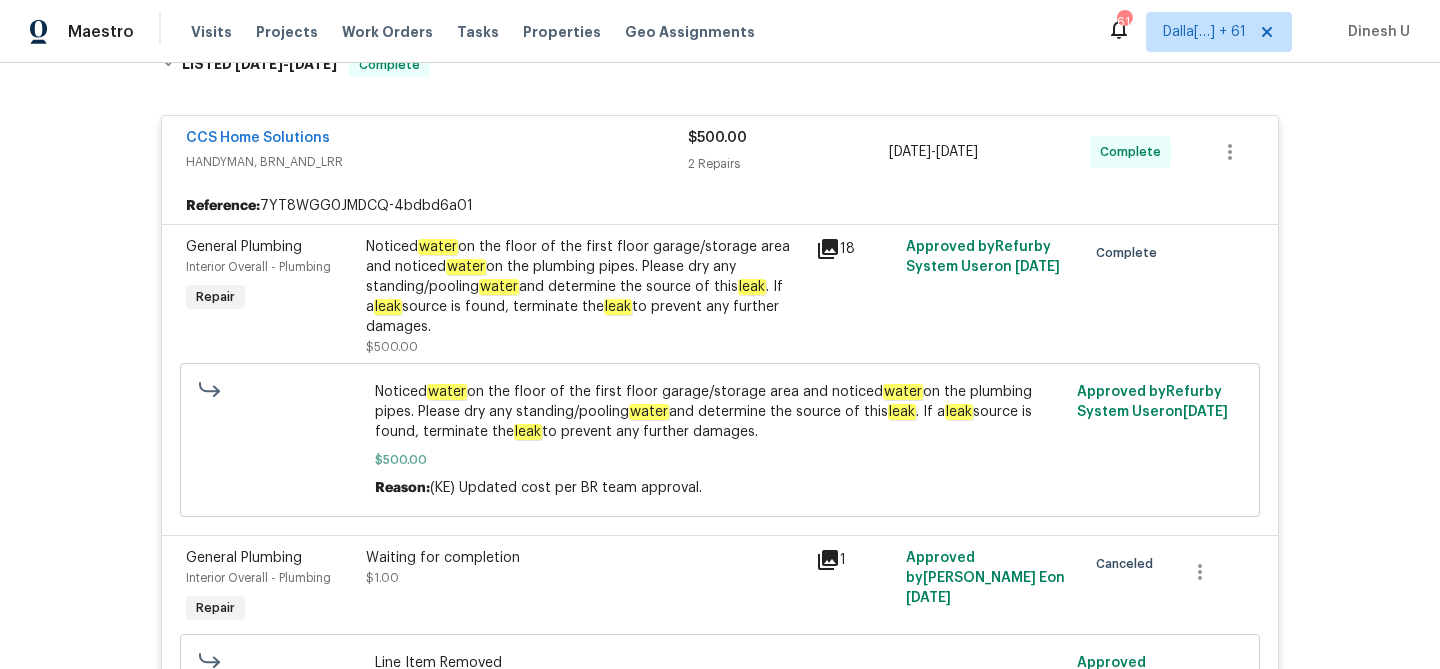 scroll, scrollTop: 343, scrollLeft: 0, axis: vertical 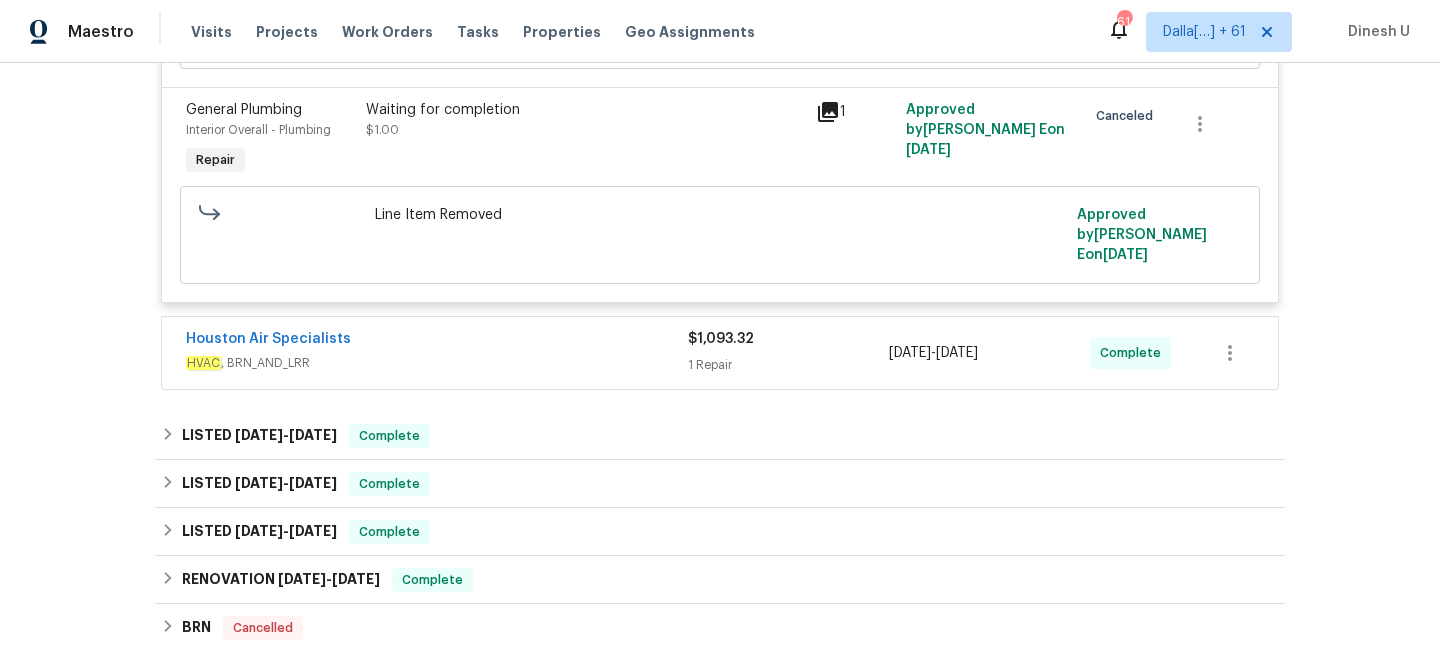 click on "$1,093.32 1 Repair" at bounding box center [788, 353] 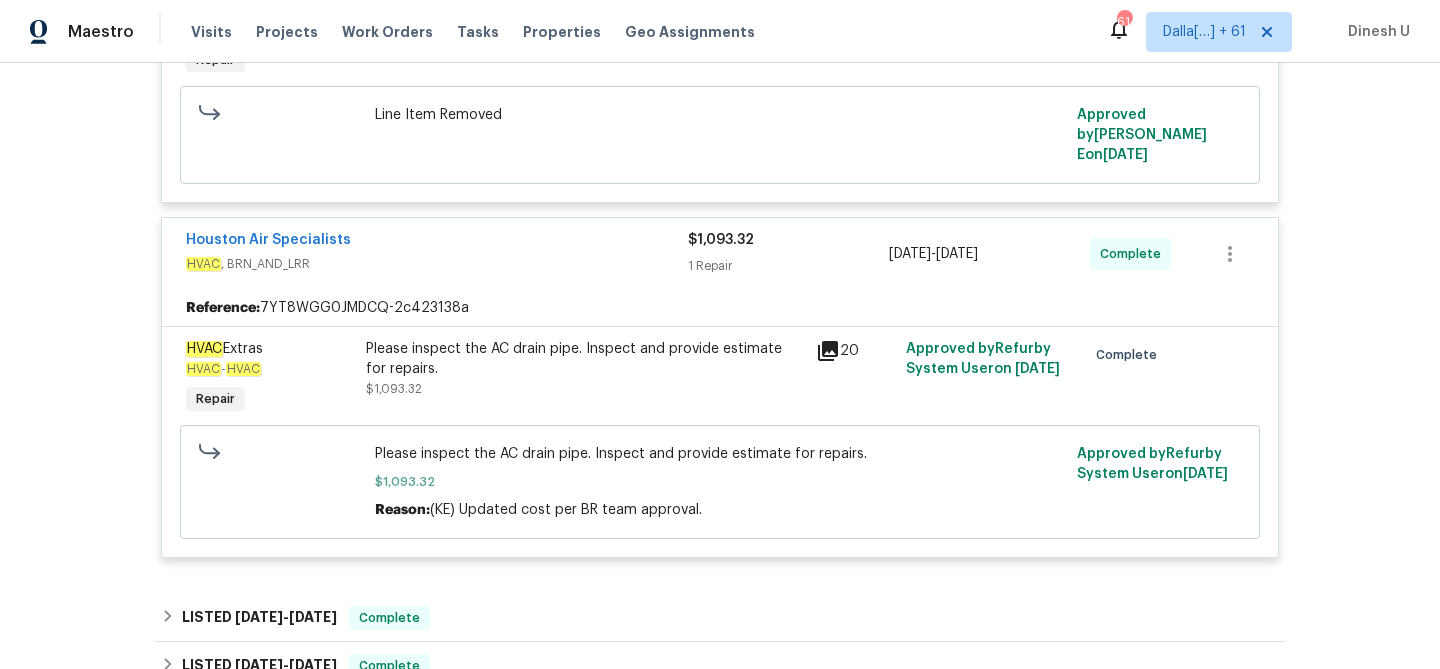 scroll, scrollTop: 913, scrollLeft: 0, axis: vertical 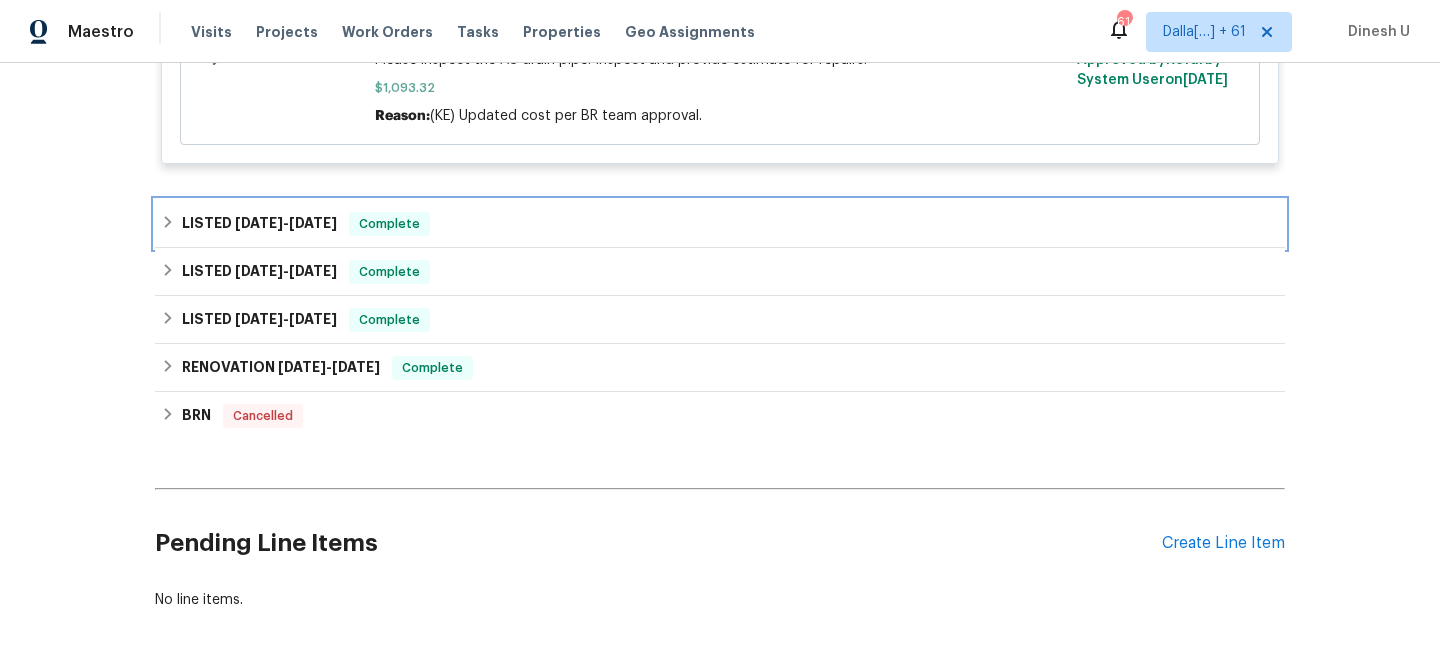 click on "[DATE]" at bounding box center [313, 223] 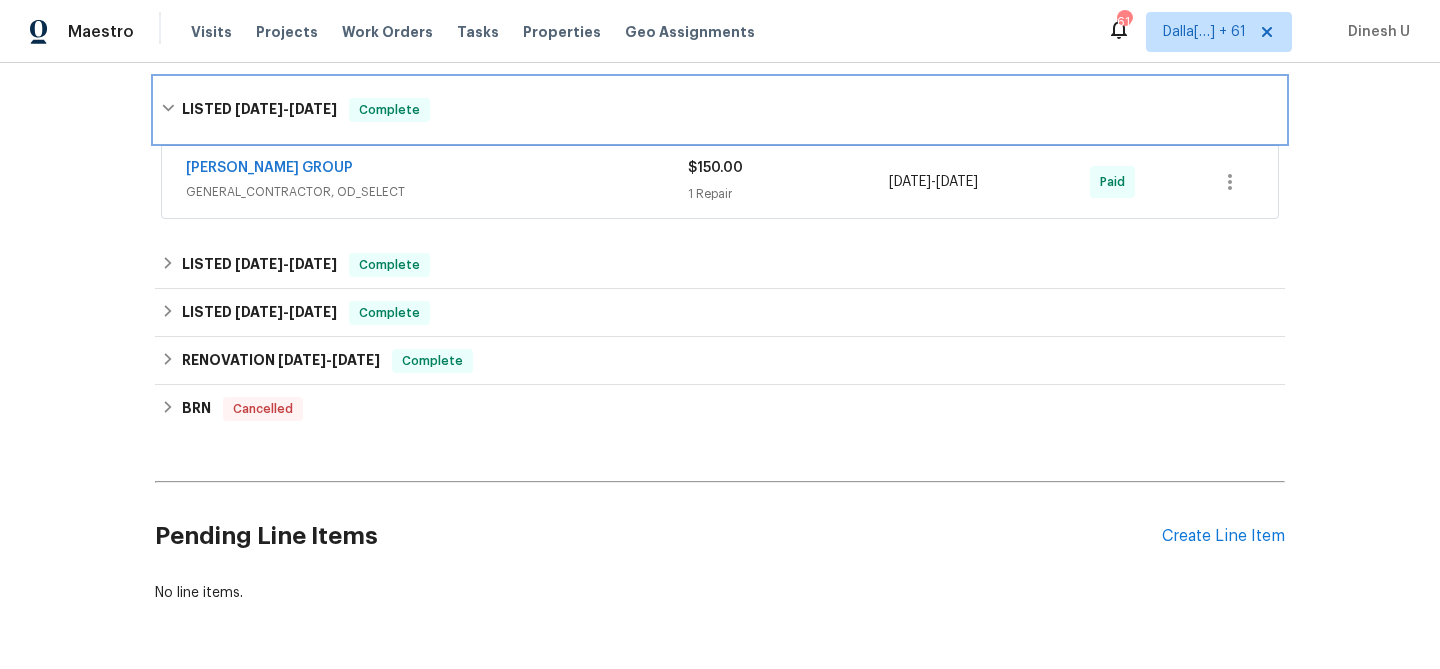 scroll, scrollTop: 1412, scrollLeft: 0, axis: vertical 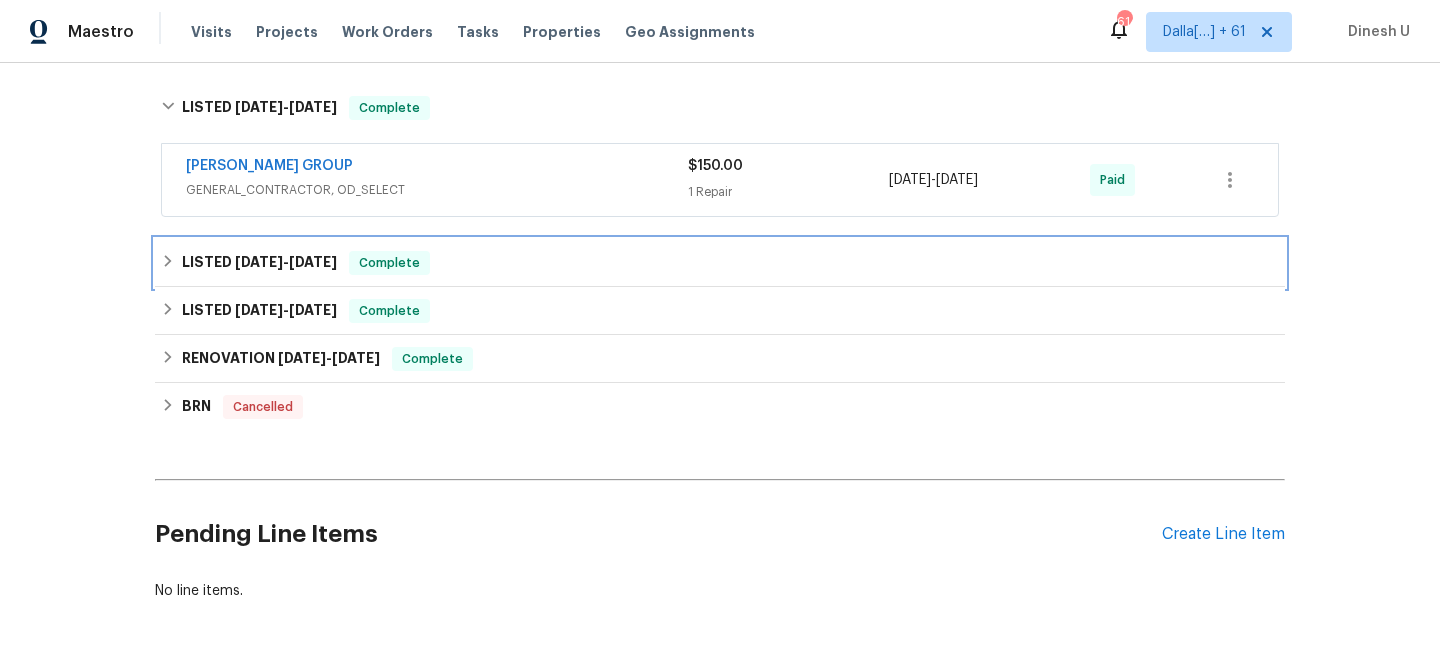 click on "LISTED   [DATE]  -  [DATE] Complete" at bounding box center [720, 263] 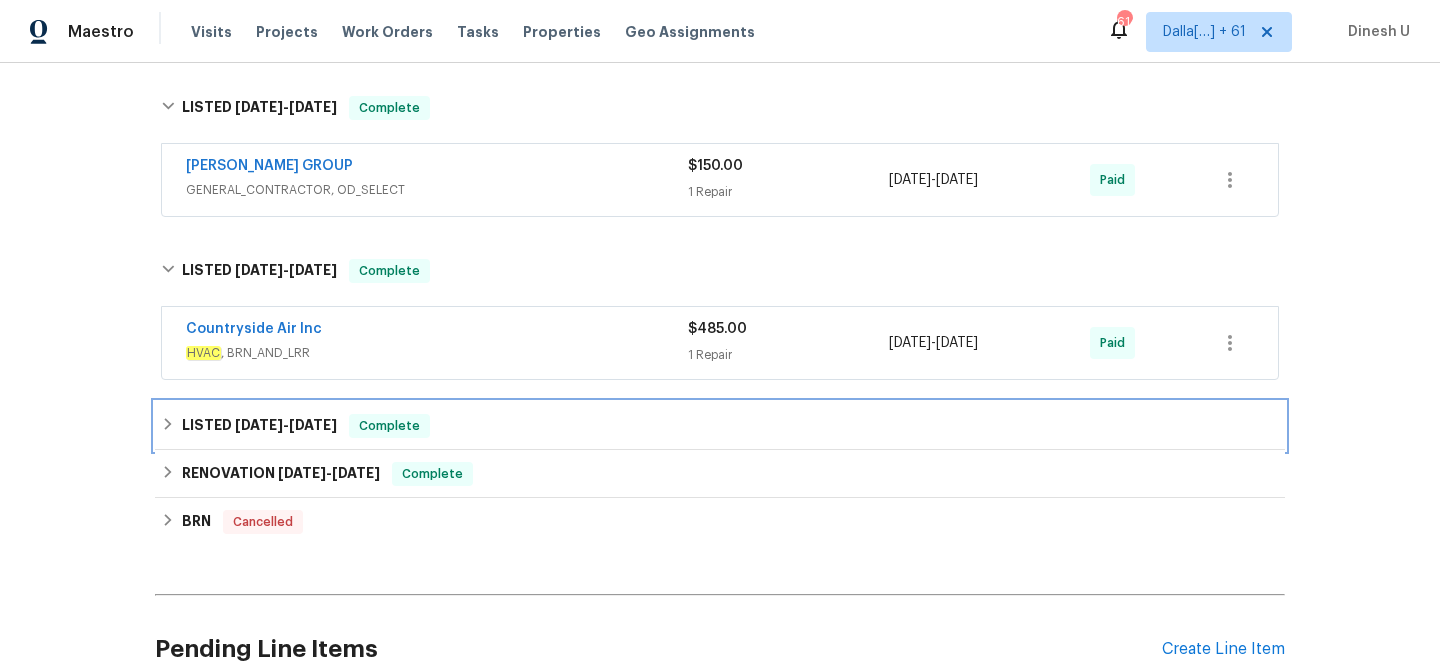 click on "Complete" at bounding box center [389, 426] 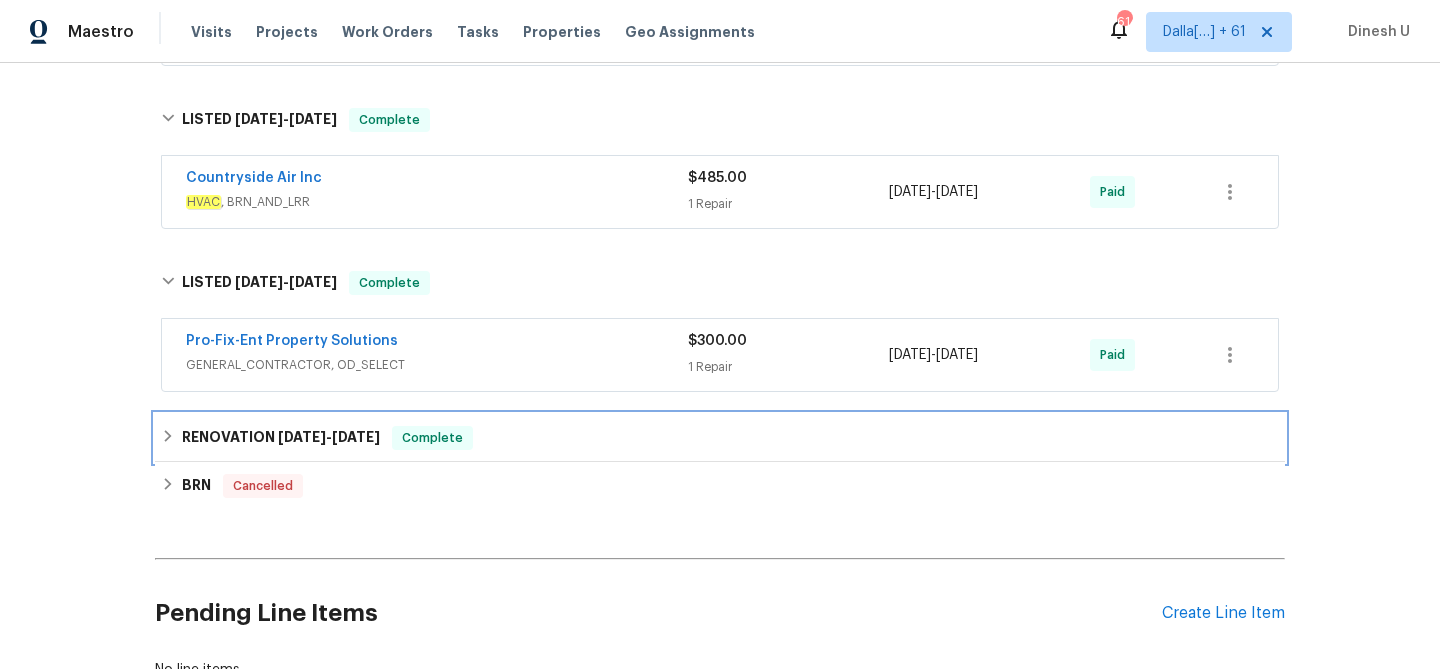 click on "RENOVATION   [DATE]  -  [DATE]" at bounding box center (281, 438) 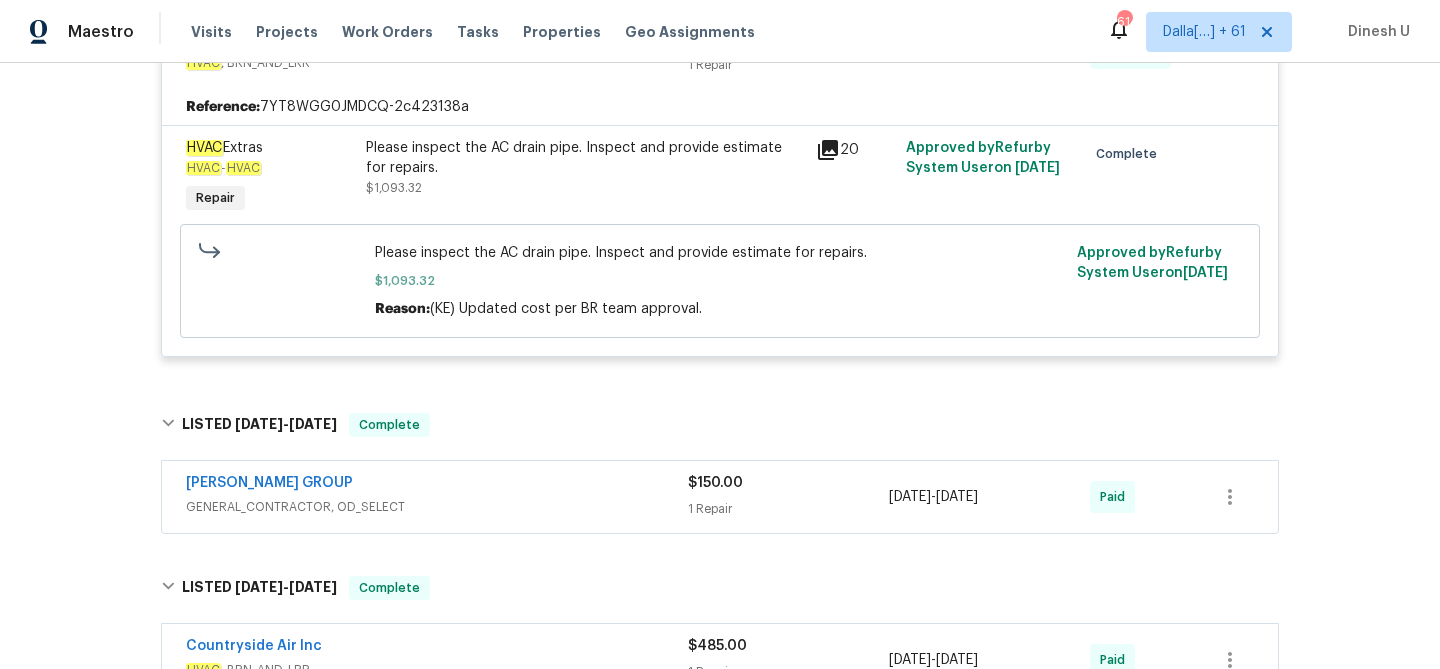 scroll, scrollTop: 1078, scrollLeft: 0, axis: vertical 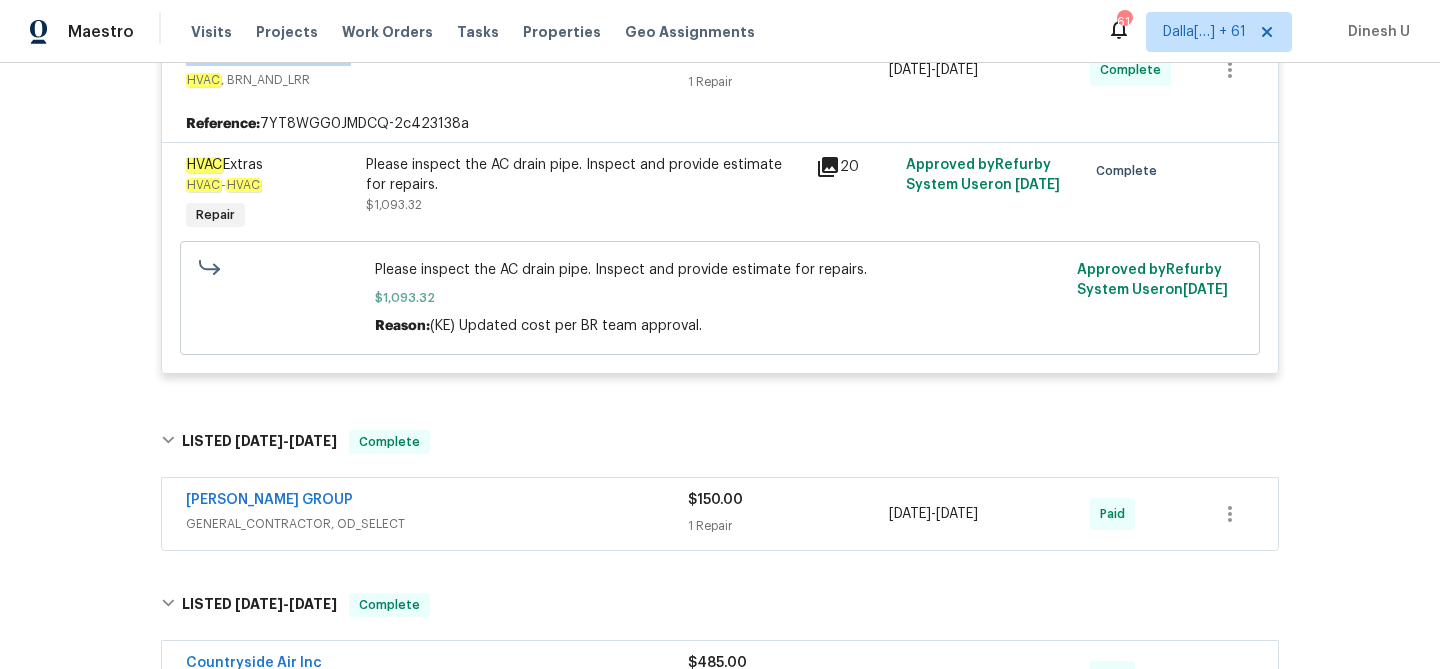 click on "$150.00 1 Repair" at bounding box center (788, 514) 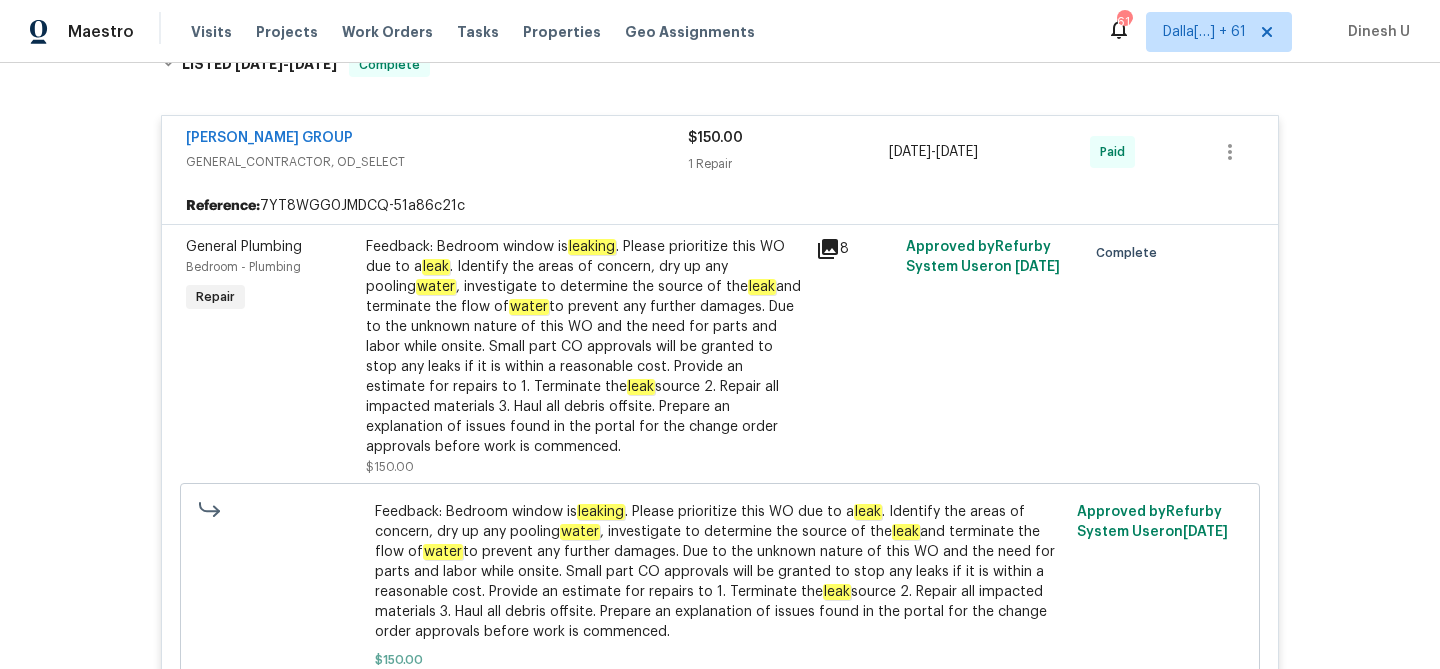 scroll, scrollTop: 1454, scrollLeft: 0, axis: vertical 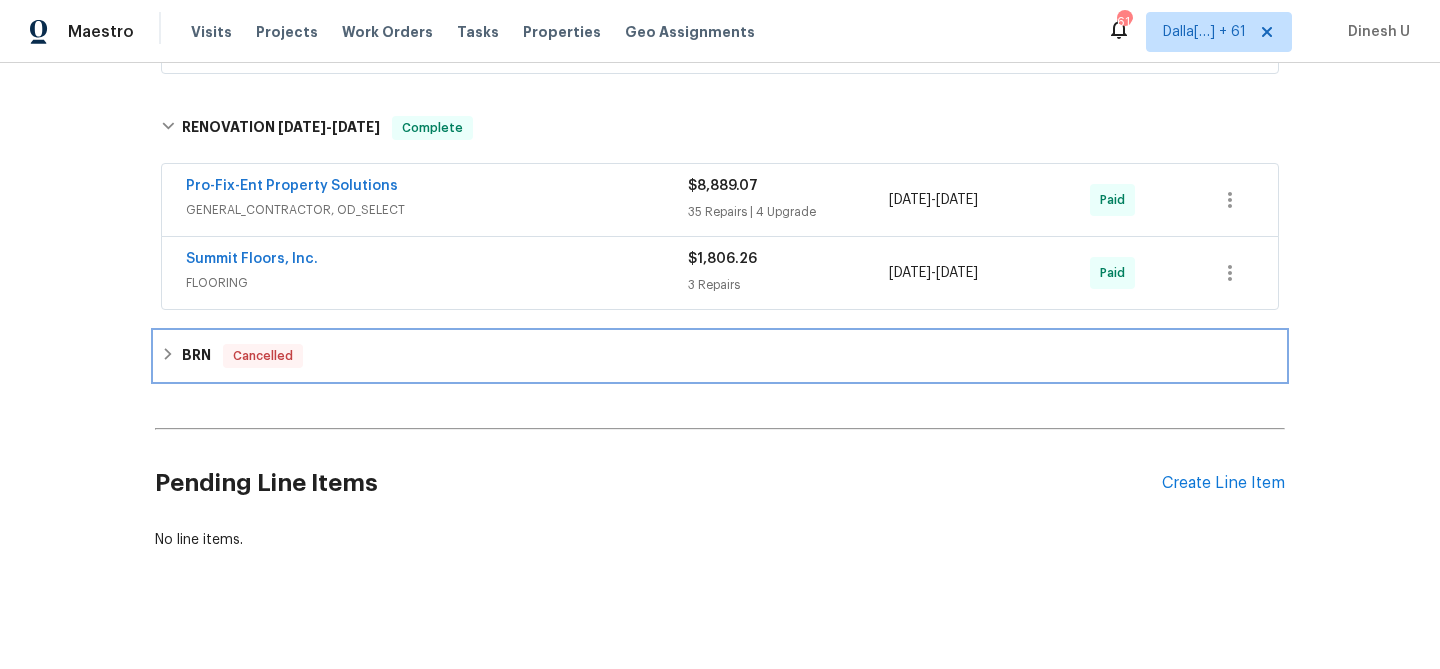 click on "BRN   Cancelled" at bounding box center [720, 356] 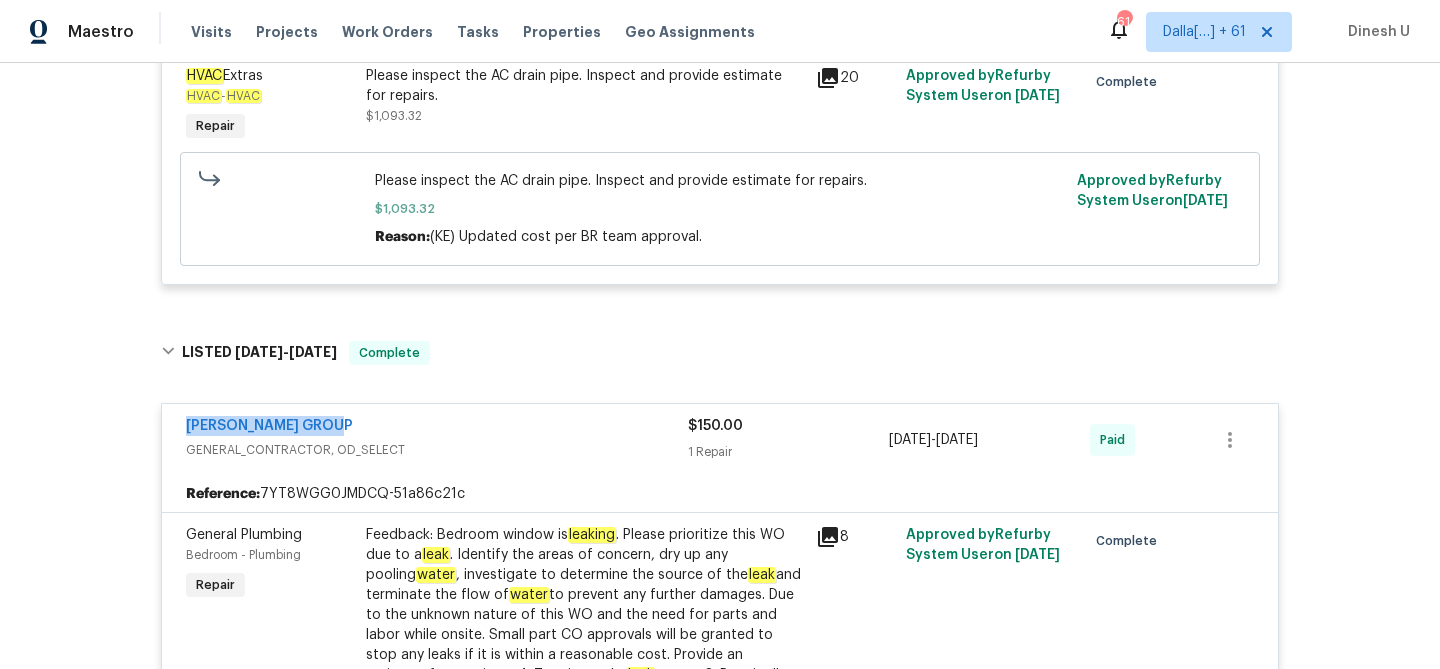 scroll, scrollTop: 497, scrollLeft: 0, axis: vertical 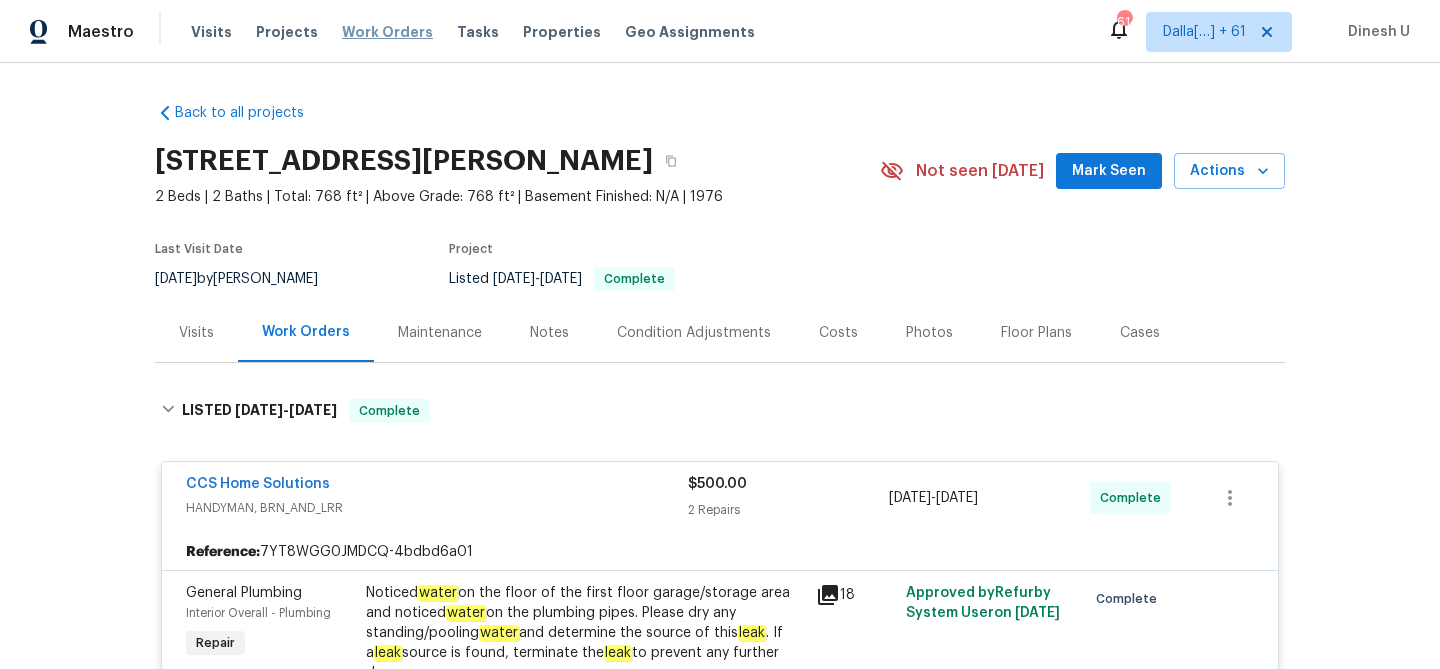 click on "Work Orders" at bounding box center (387, 32) 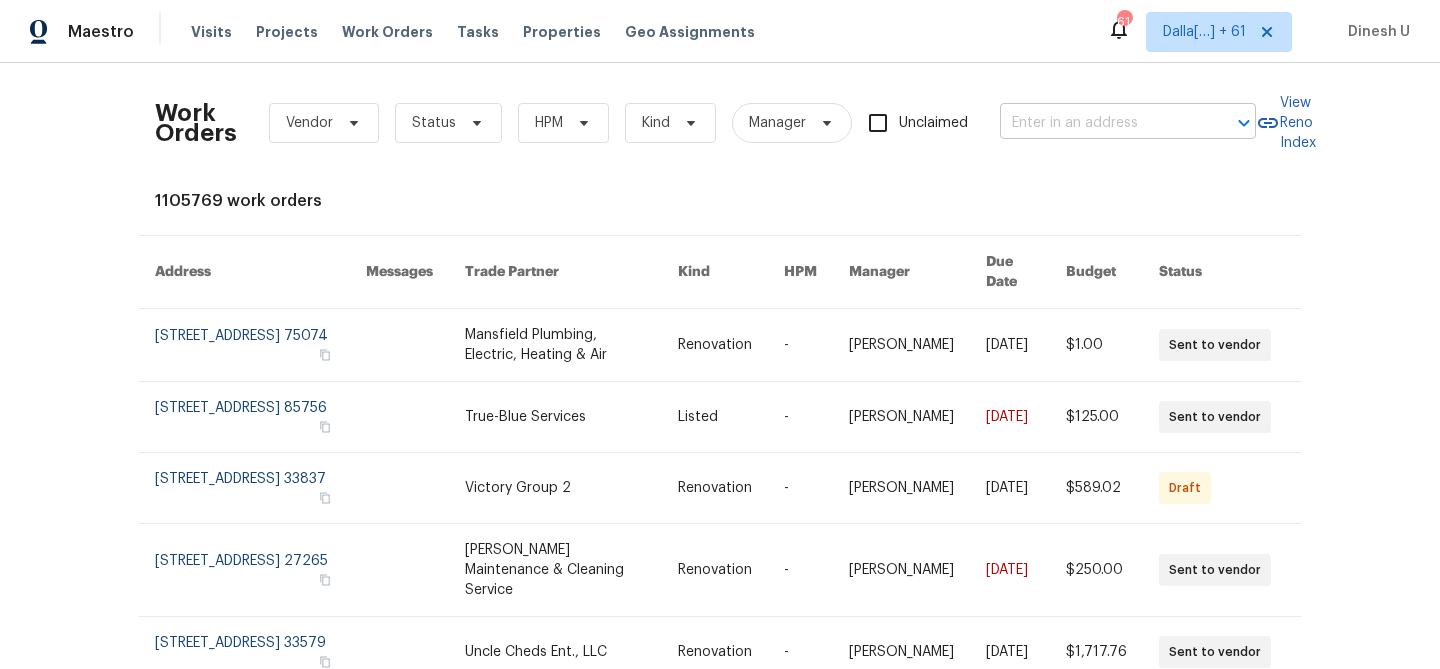 click at bounding box center (1100, 123) 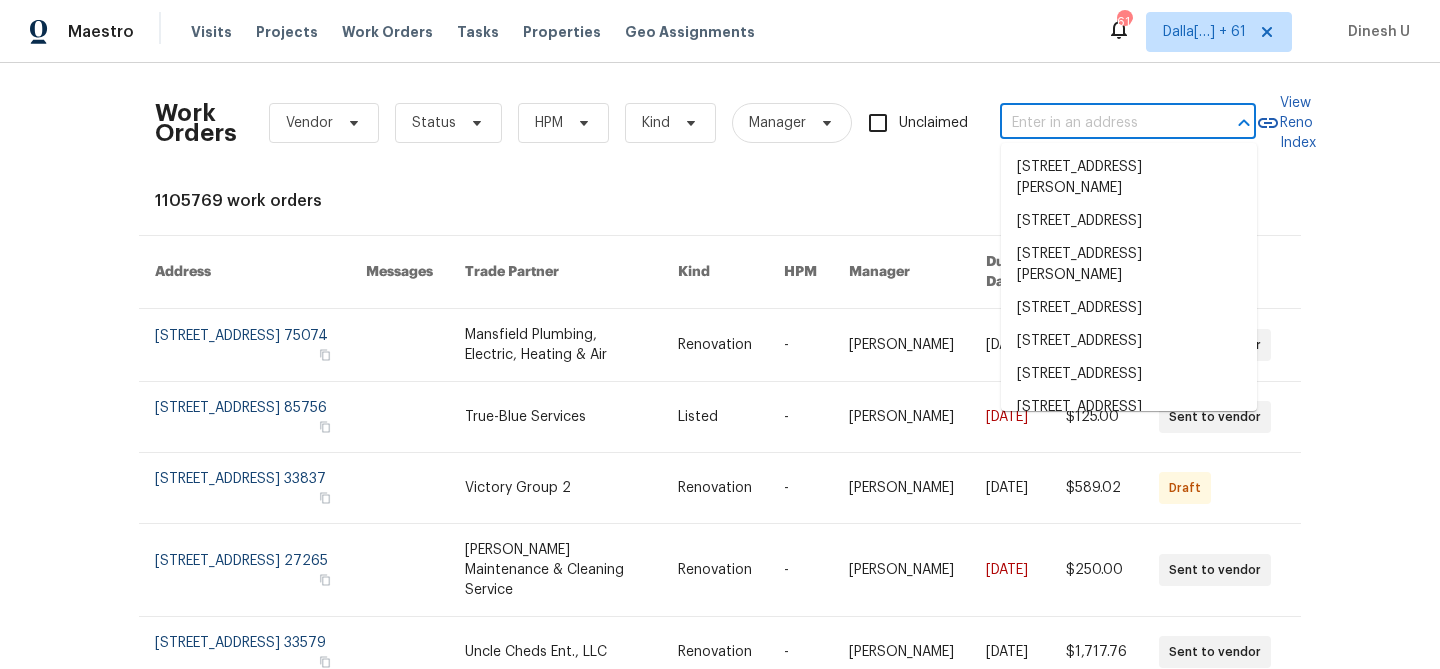 paste on "1935 Wenton [GEOGRAPHIC_DATA]" 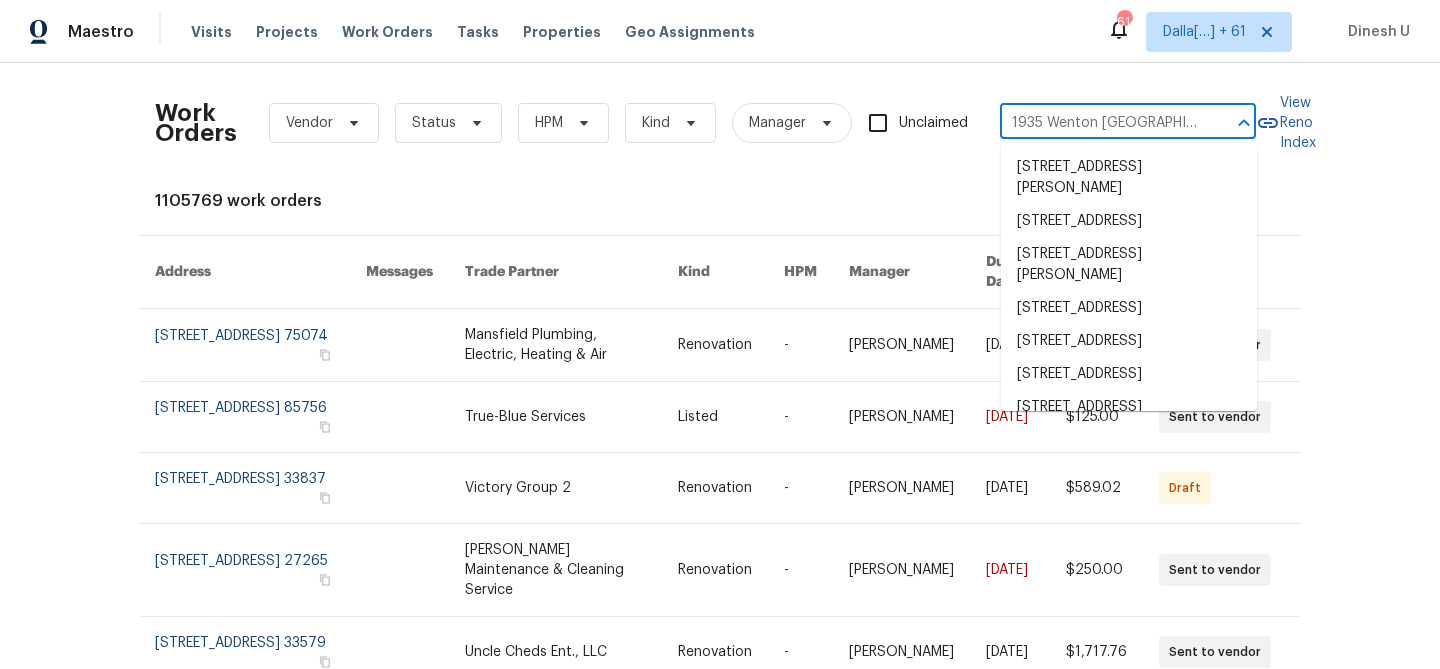 scroll, scrollTop: 0, scrollLeft: 80, axis: horizontal 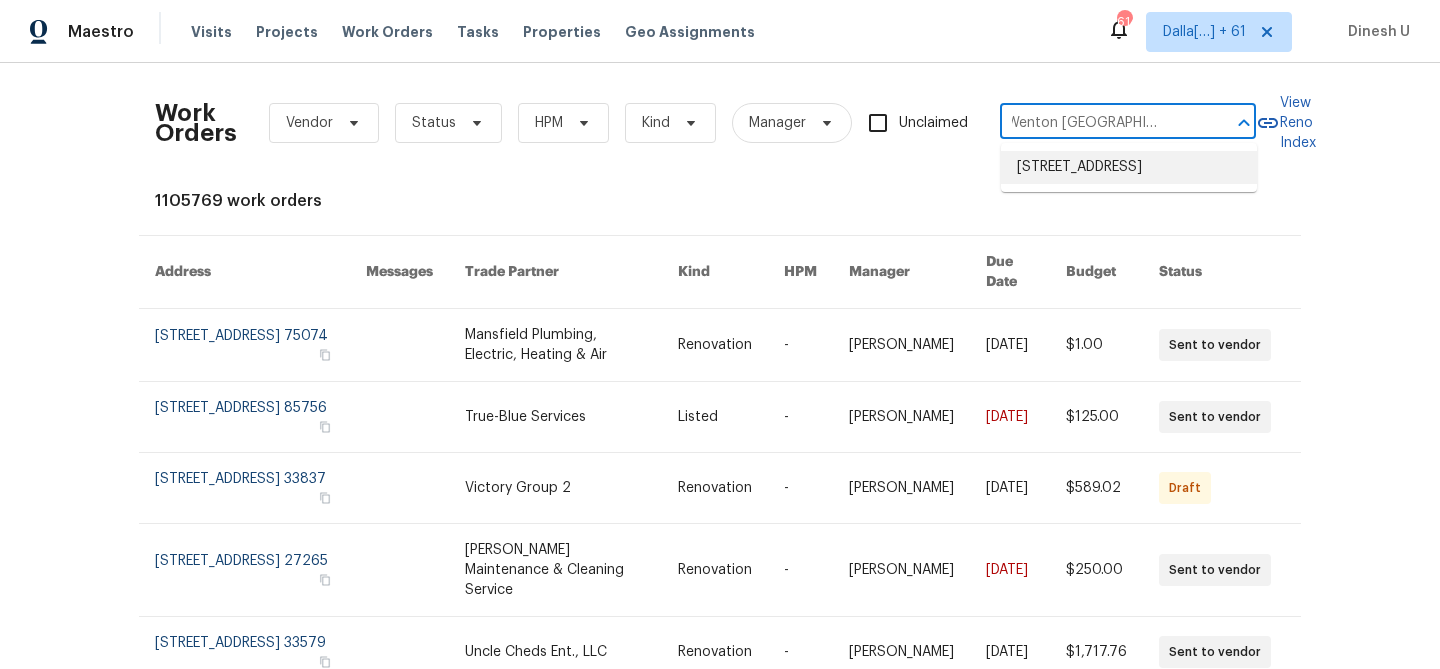 click on "[STREET_ADDRESS]" at bounding box center (1129, 167) 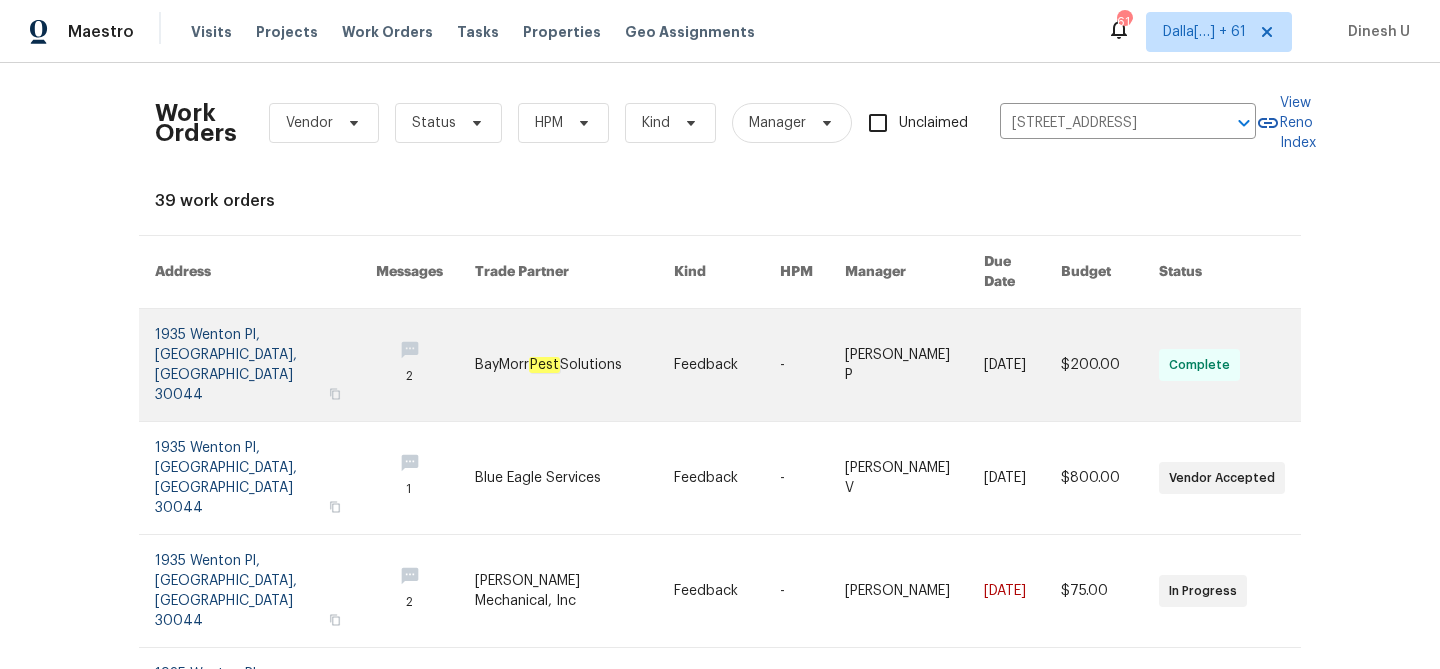 click at bounding box center (265, 365) 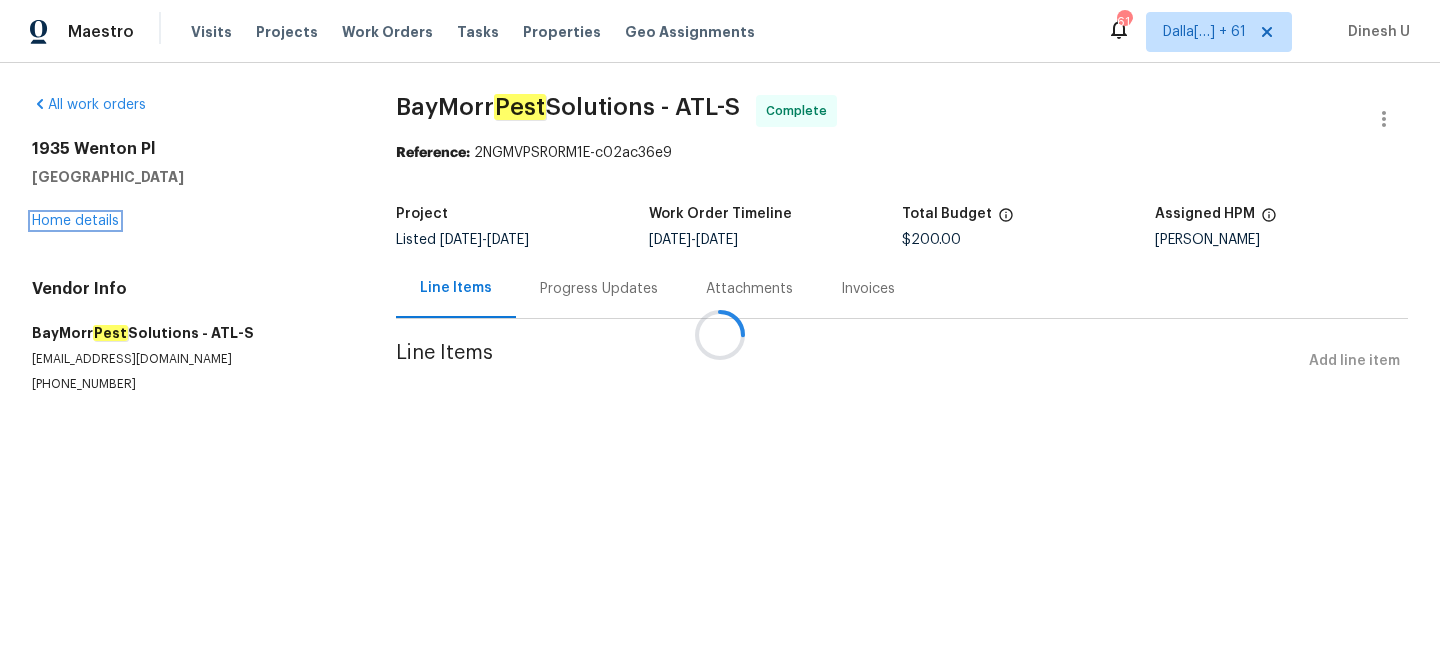 click on "Home details" at bounding box center [75, 221] 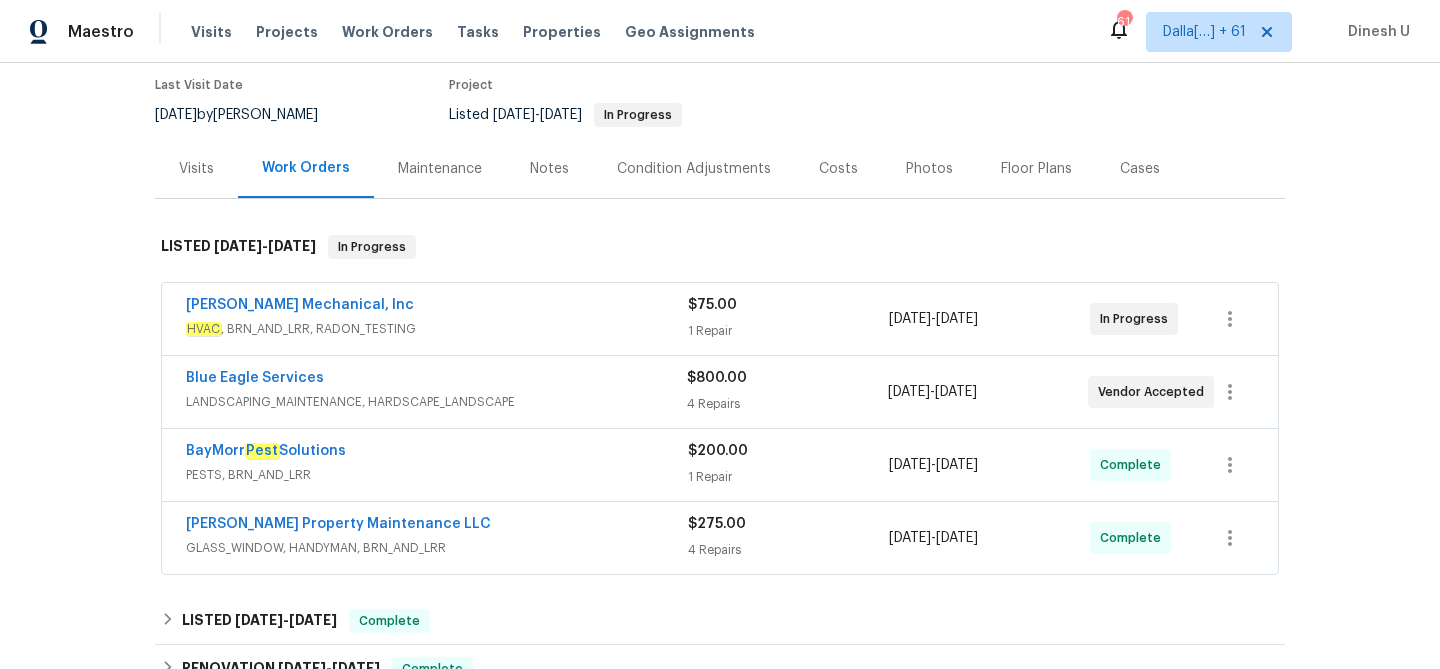 scroll, scrollTop: 175, scrollLeft: 0, axis: vertical 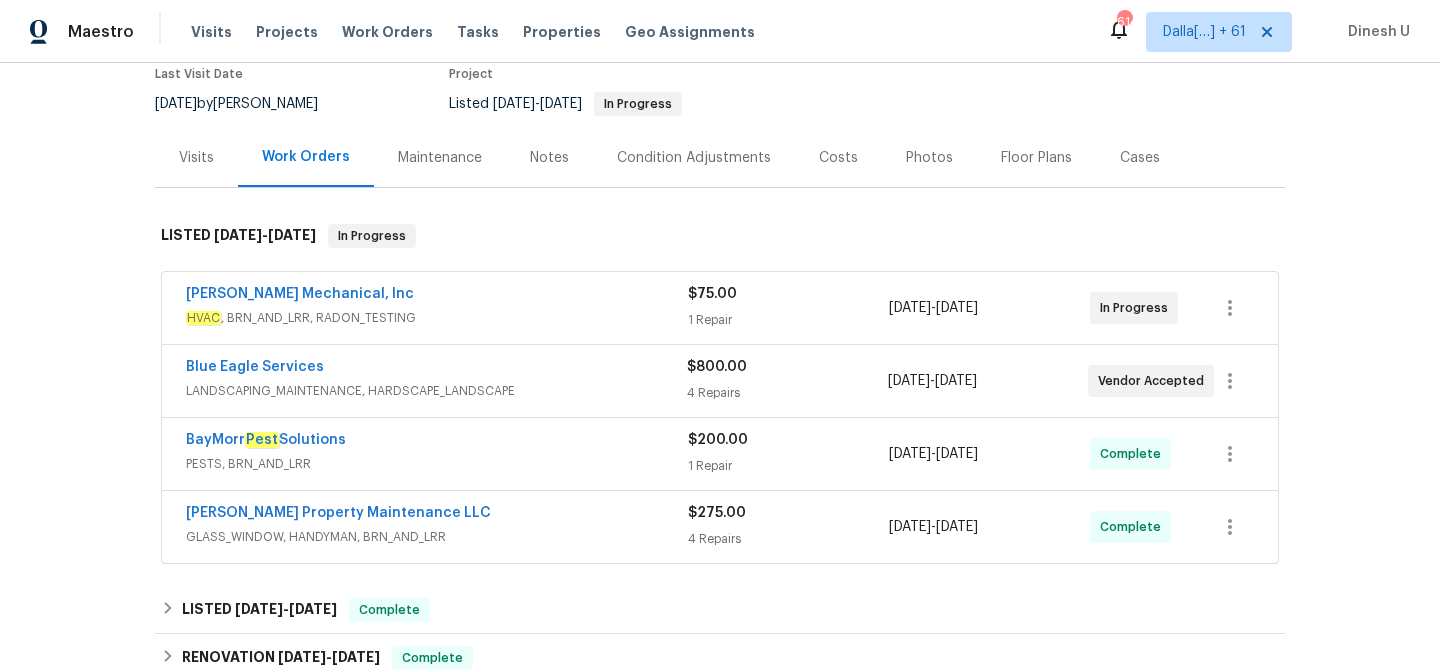 click on "$75.00" at bounding box center (788, 294) 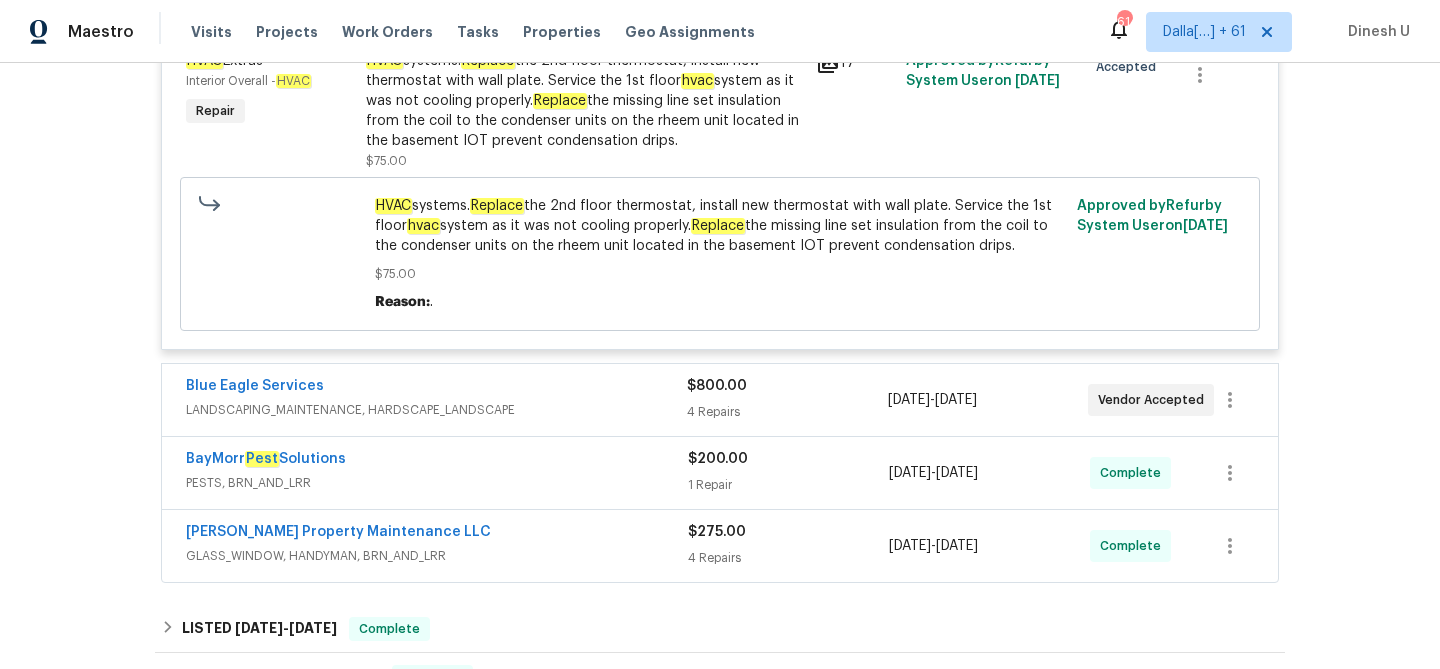 scroll, scrollTop: 577, scrollLeft: 0, axis: vertical 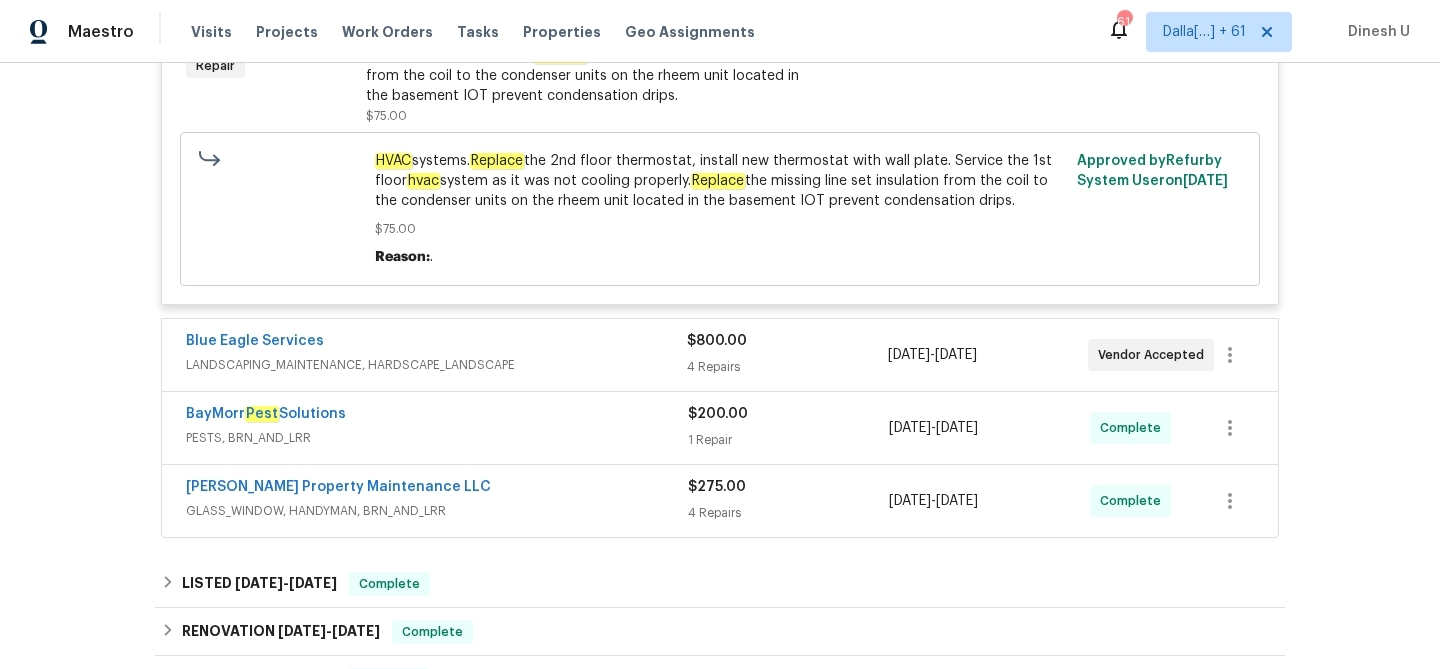 click on "4 Repairs" at bounding box center (787, 367) 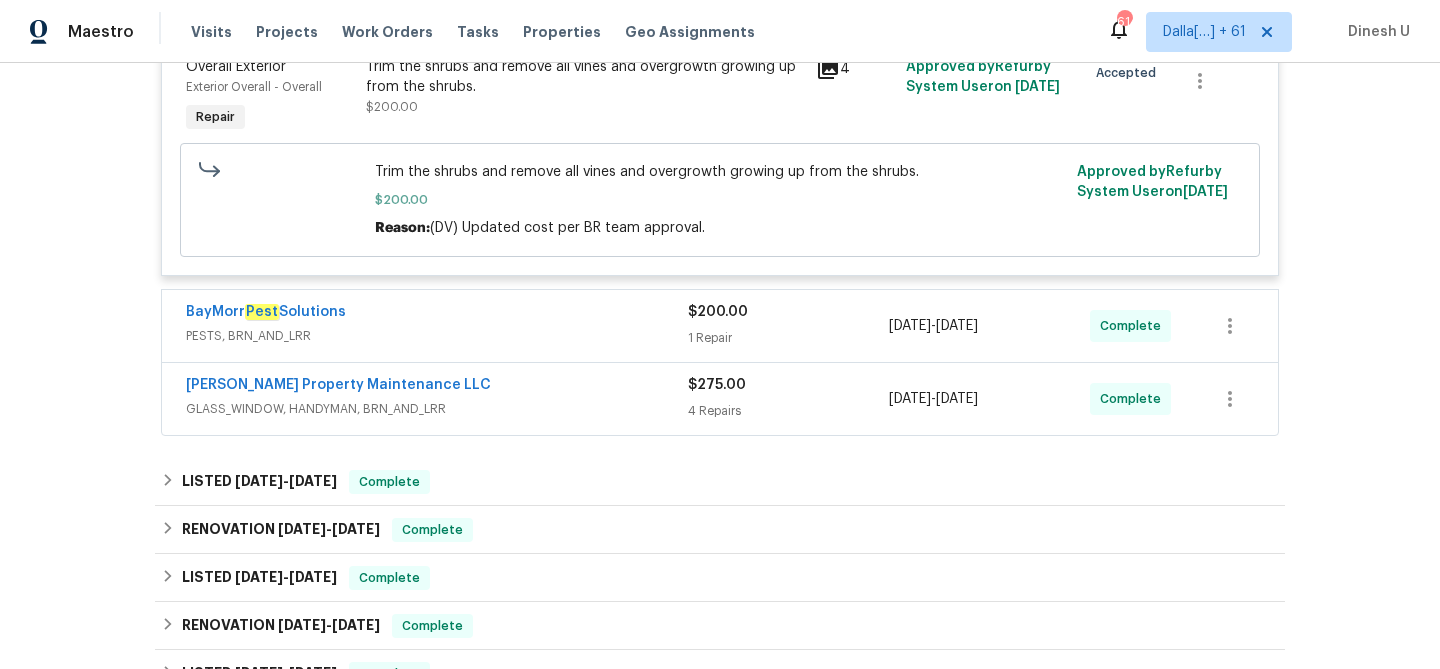 scroll, scrollTop: 1890, scrollLeft: 0, axis: vertical 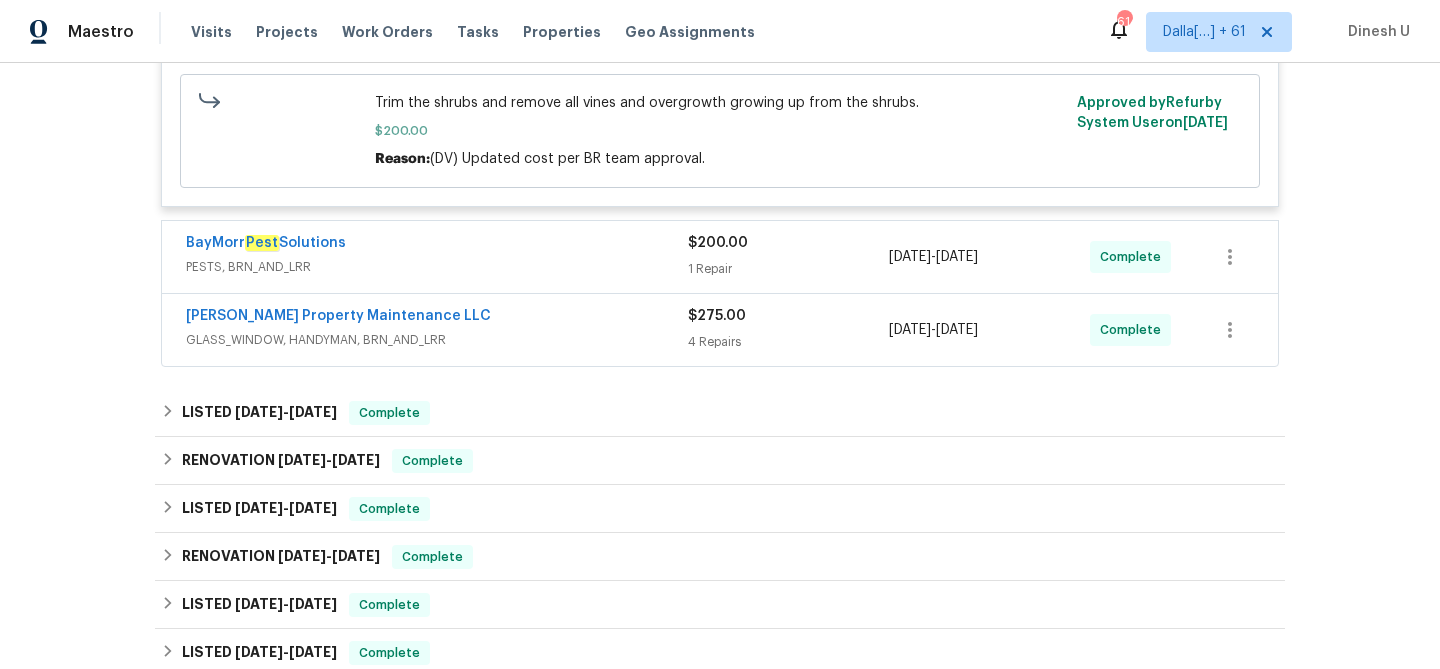 click on "1 Repair" at bounding box center (788, 269) 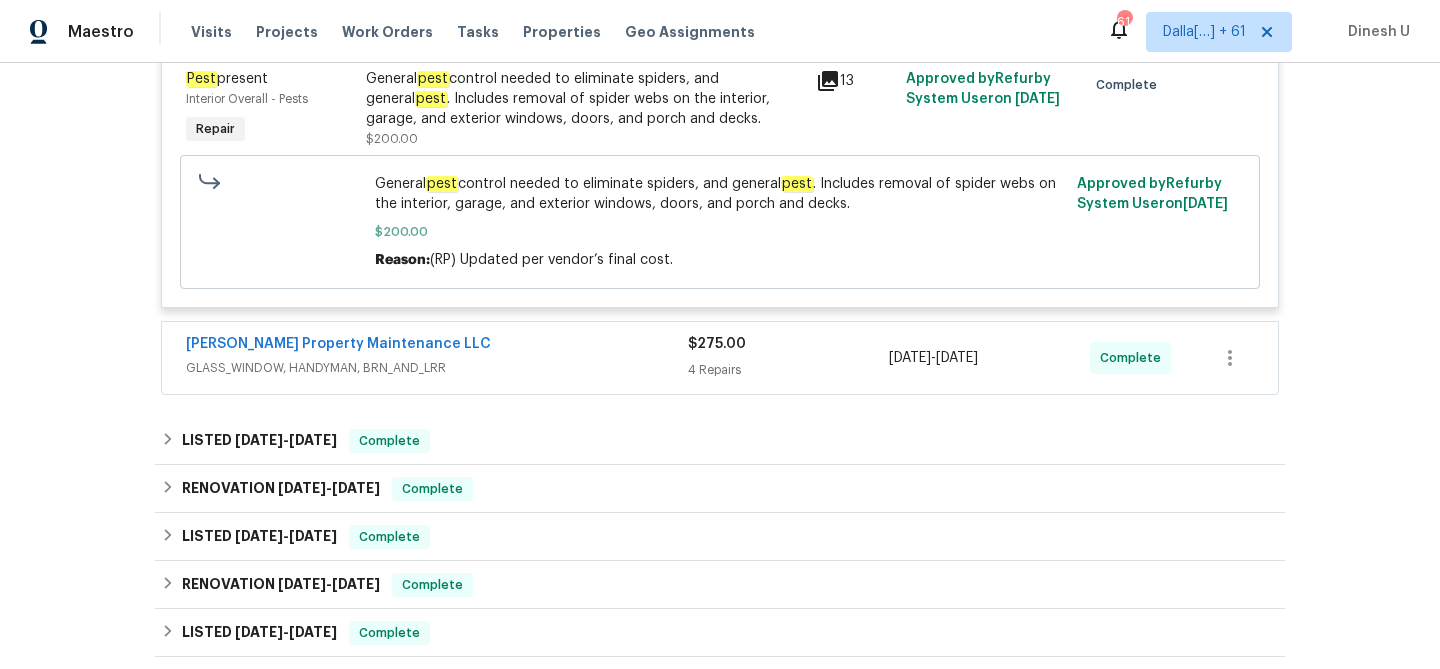 scroll, scrollTop: 2206, scrollLeft: 0, axis: vertical 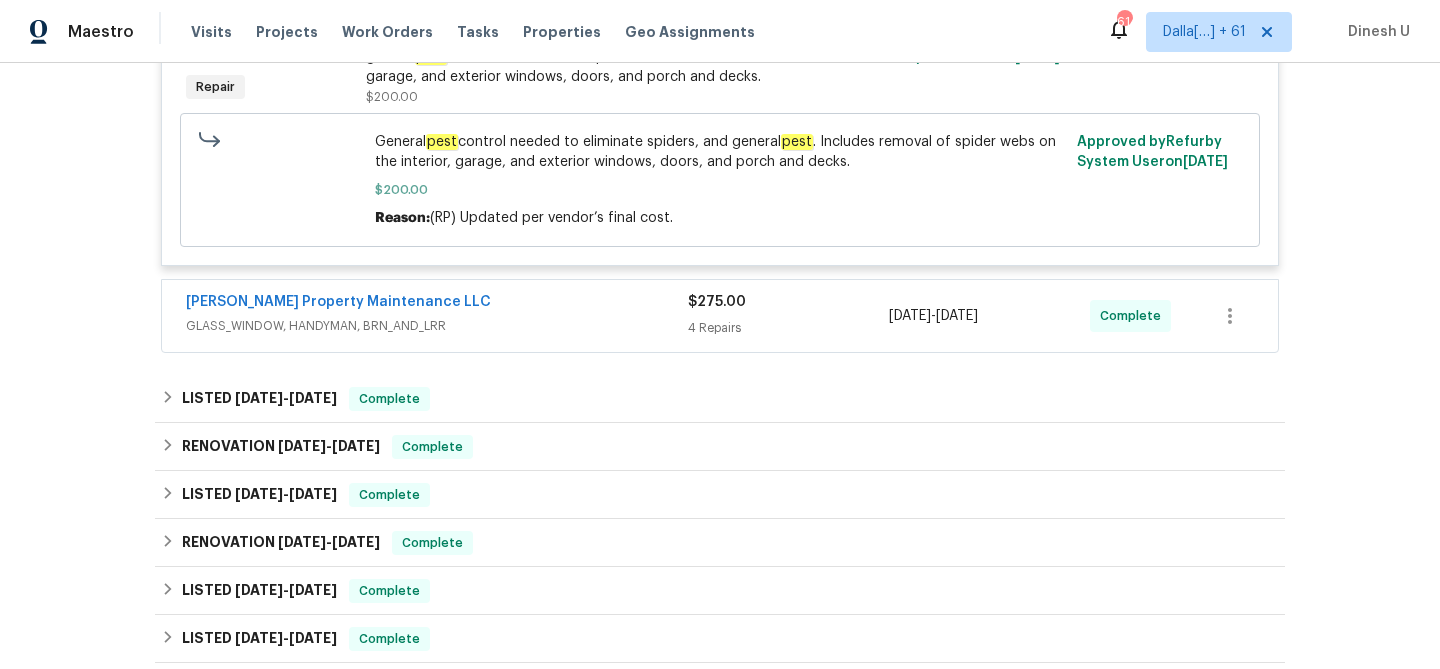 click on "4 Repairs" at bounding box center [788, 328] 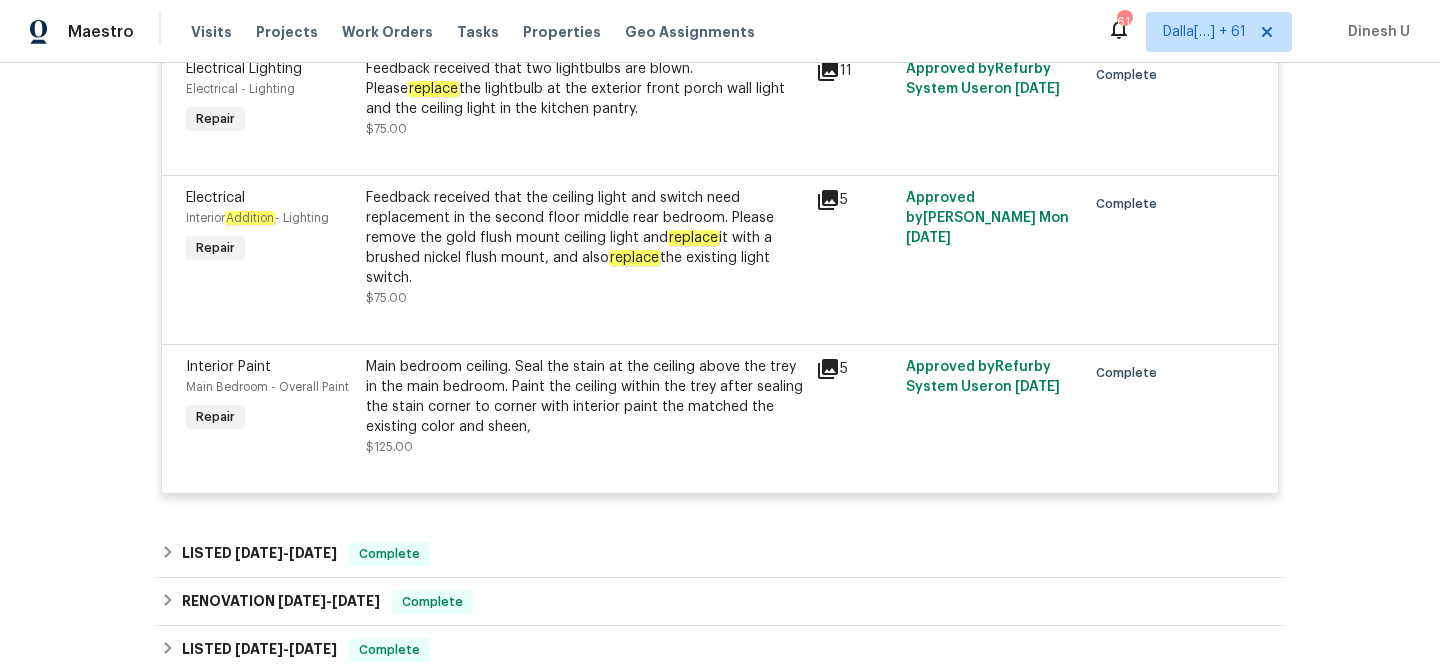 scroll, scrollTop: 2782, scrollLeft: 0, axis: vertical 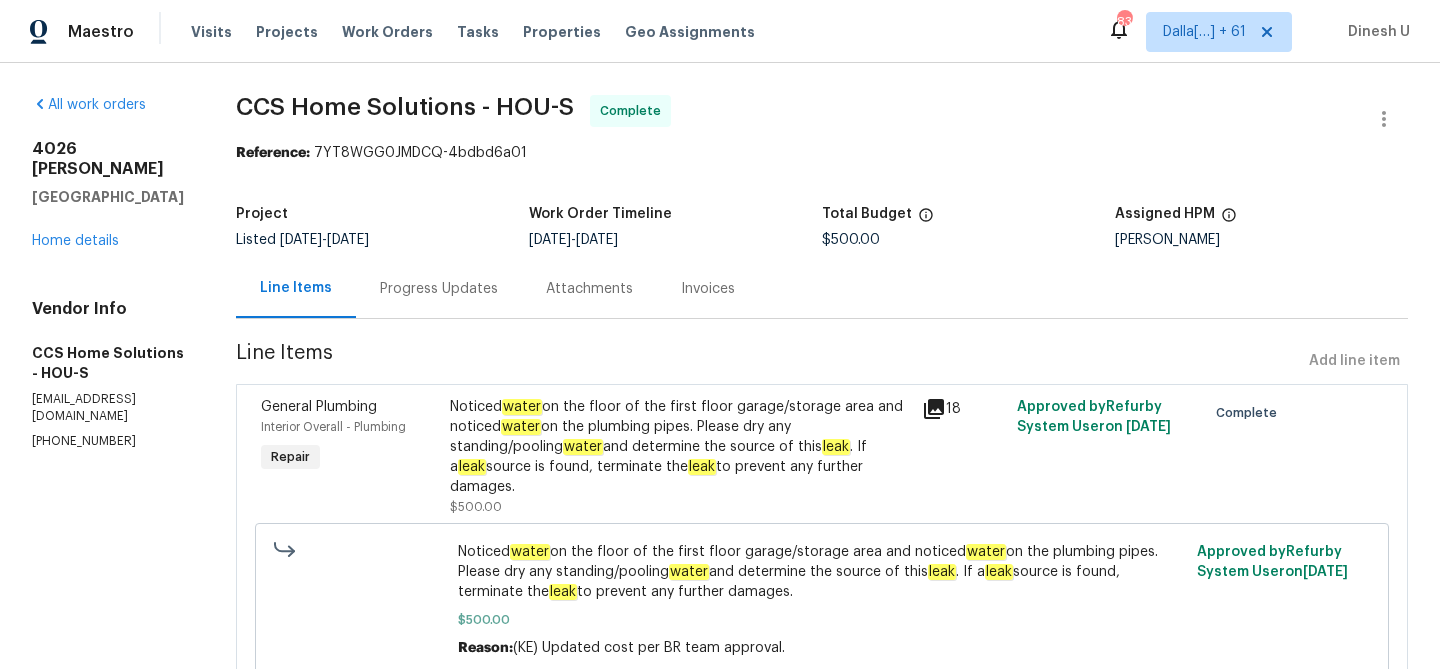 click on "Progress Updates" at bounding box center (439, 288) 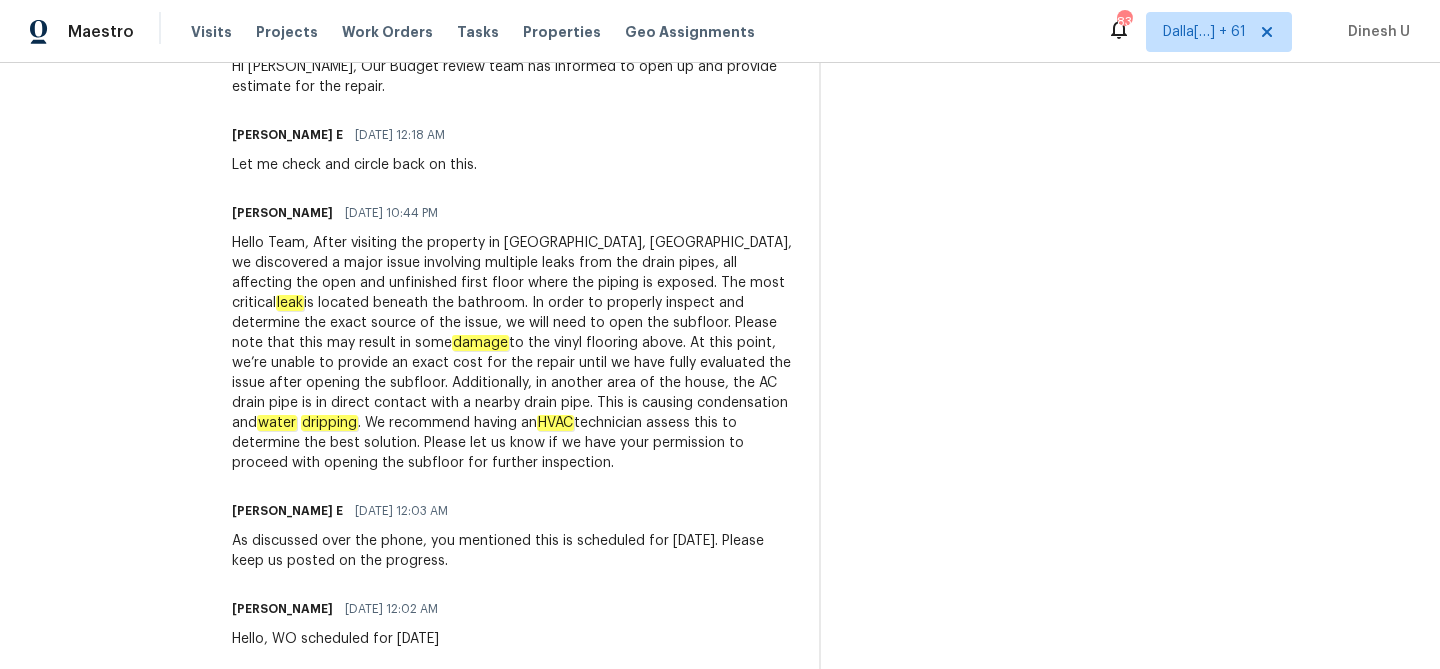 scroll, scrollTop: 1995, scrollLeft: 0, axis: vertical 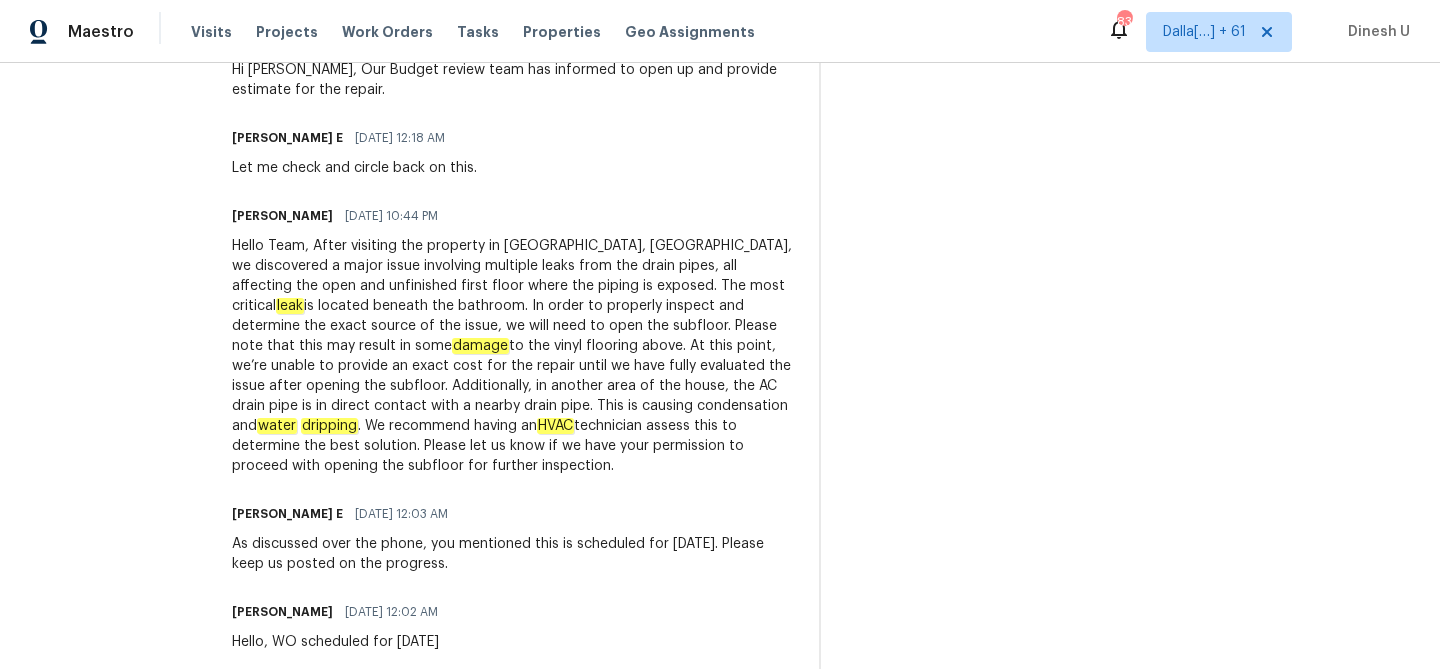 click on "Julice Millan 06/28/2025 12:02 AM Hello, WO scheduled for Monday 6/30" at bounding box center [513, 625] 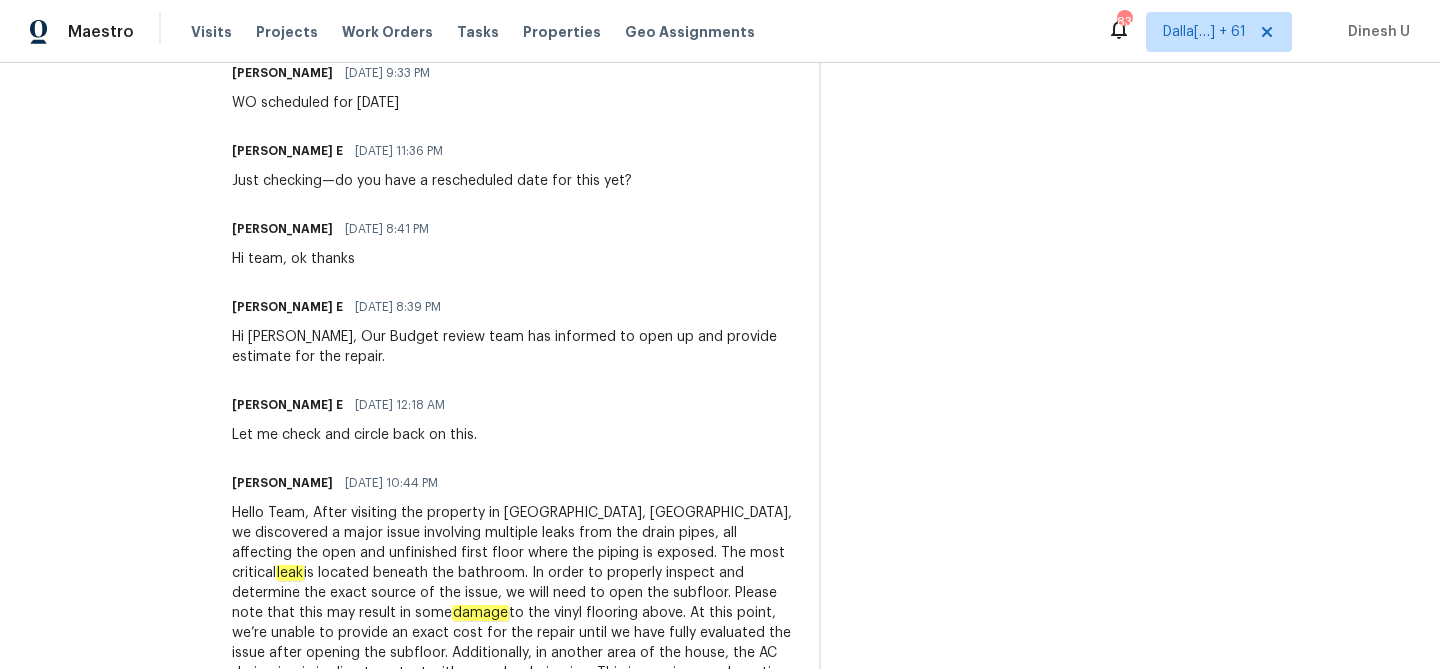 scroll, scrollTop: 1745, scrollLeft: 0, axis: vertical 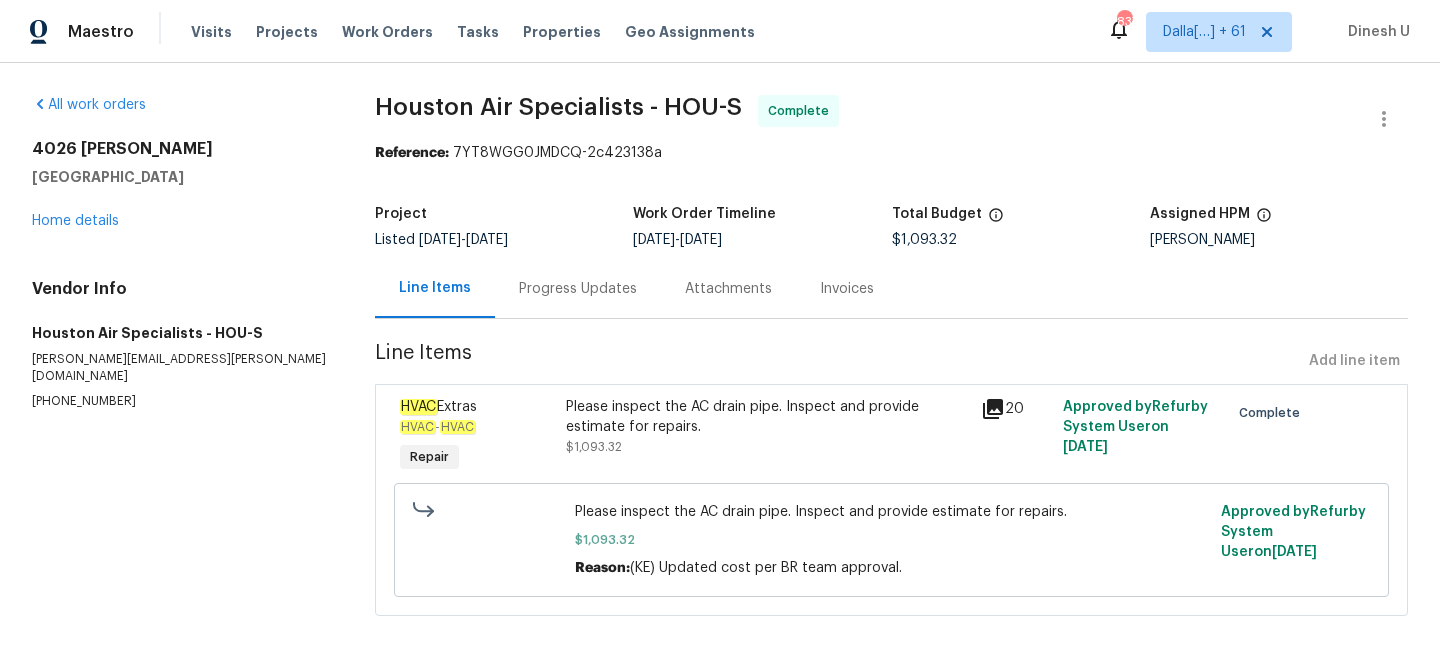 click on "Progress Updates" at bounding box center (578, 289) 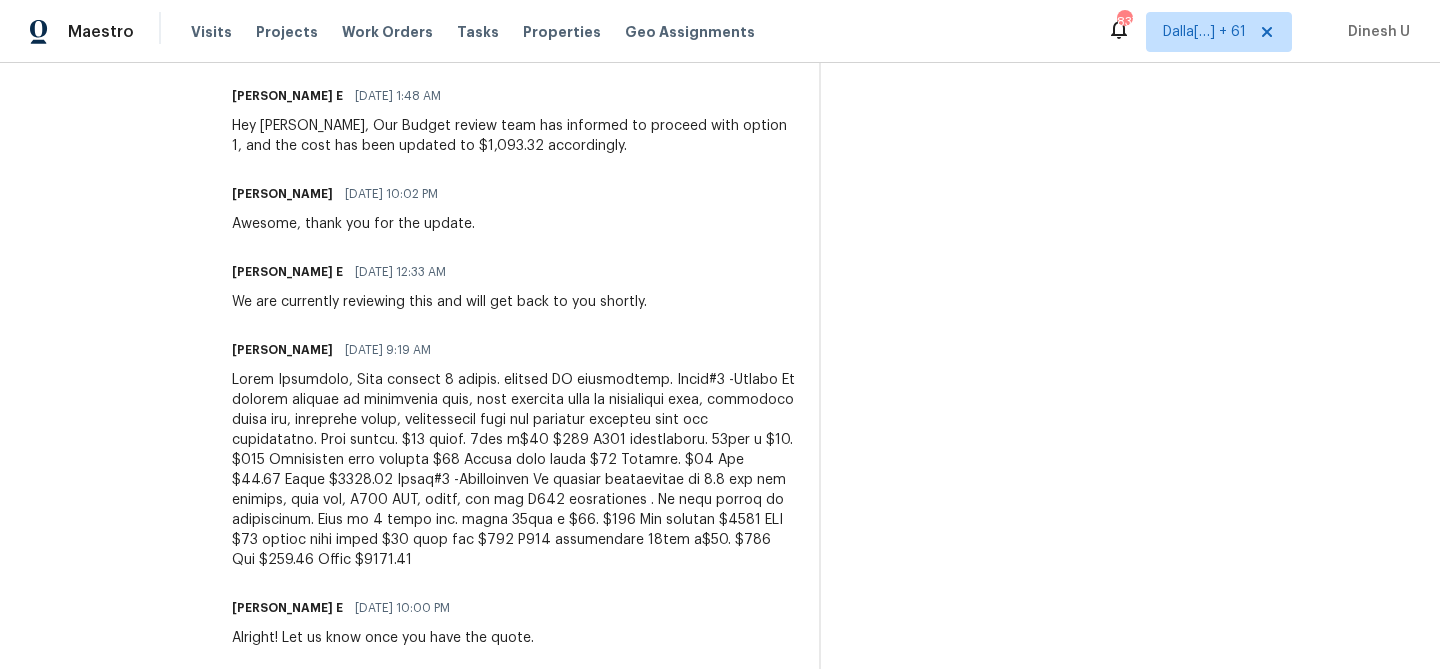 scroll, scrollTop: 1517, scrollLeft: 0, axis: vertical 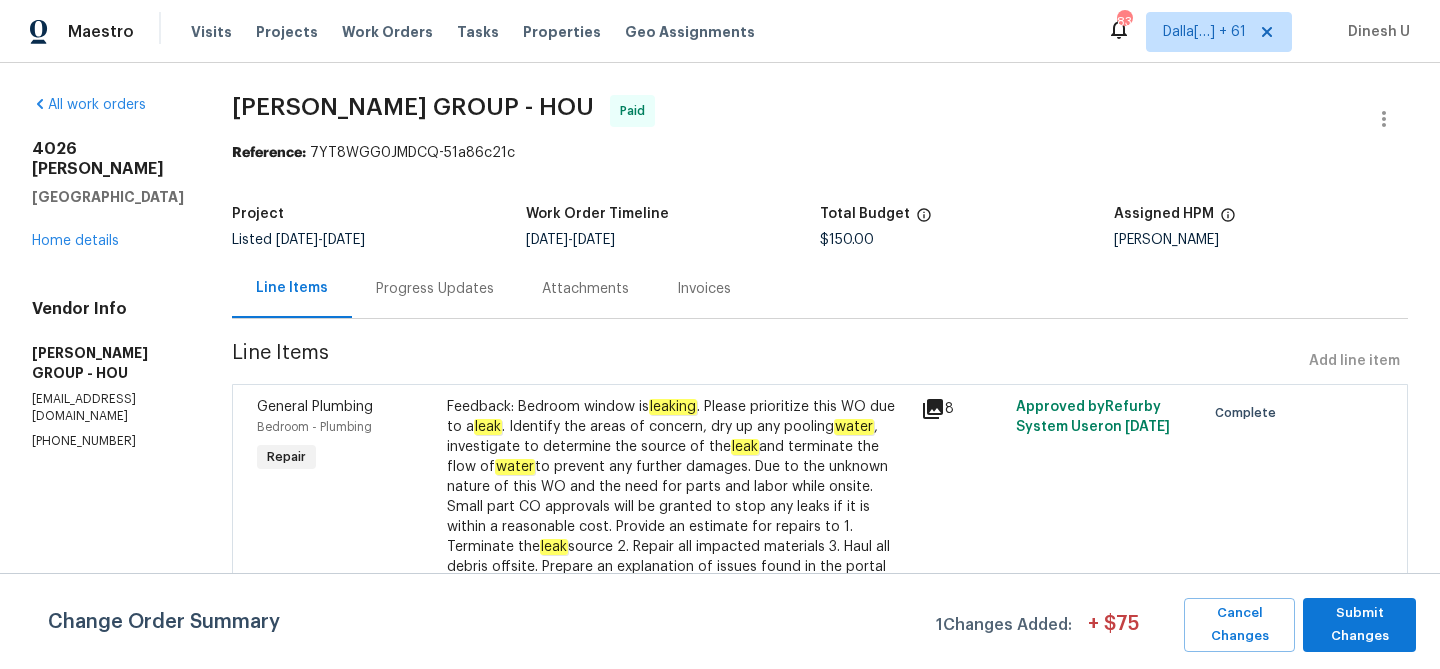 click on "Progress Updates" at bounding box center [435, 289] 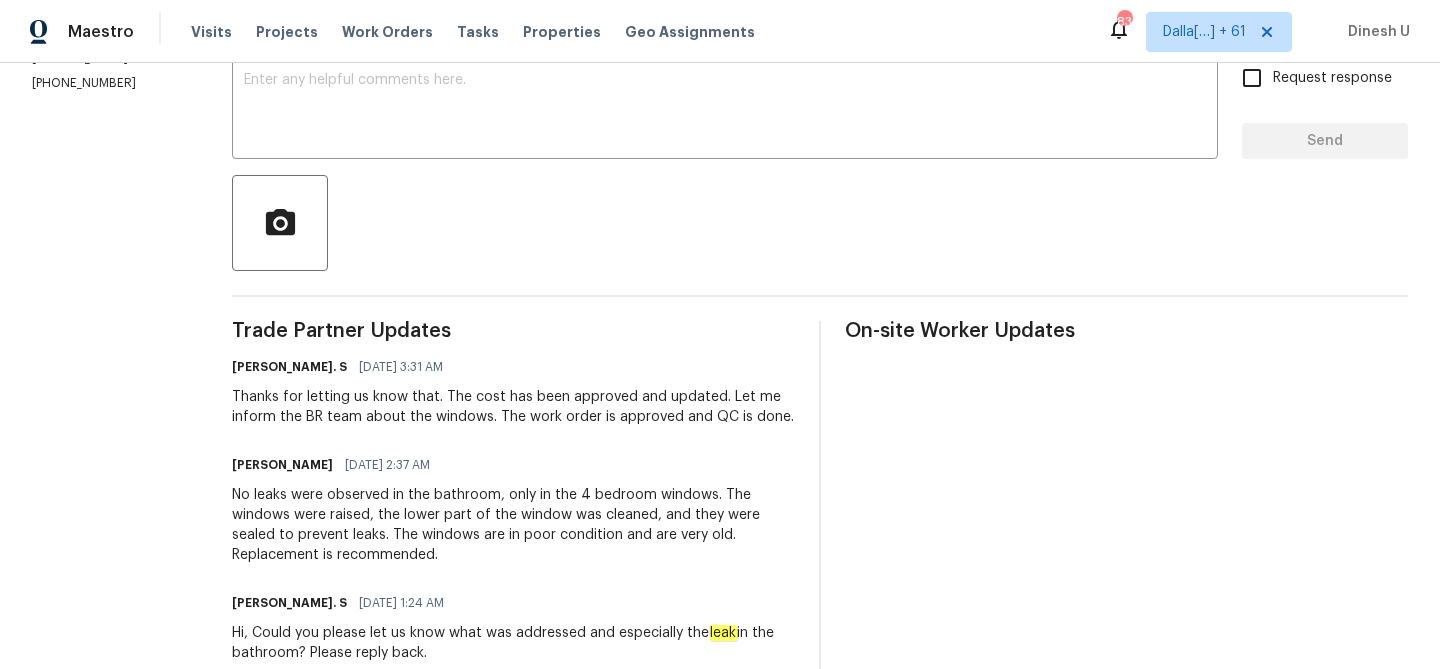 scroll, scrollTop: 306, scrollLeft: 0, axis: vertical 